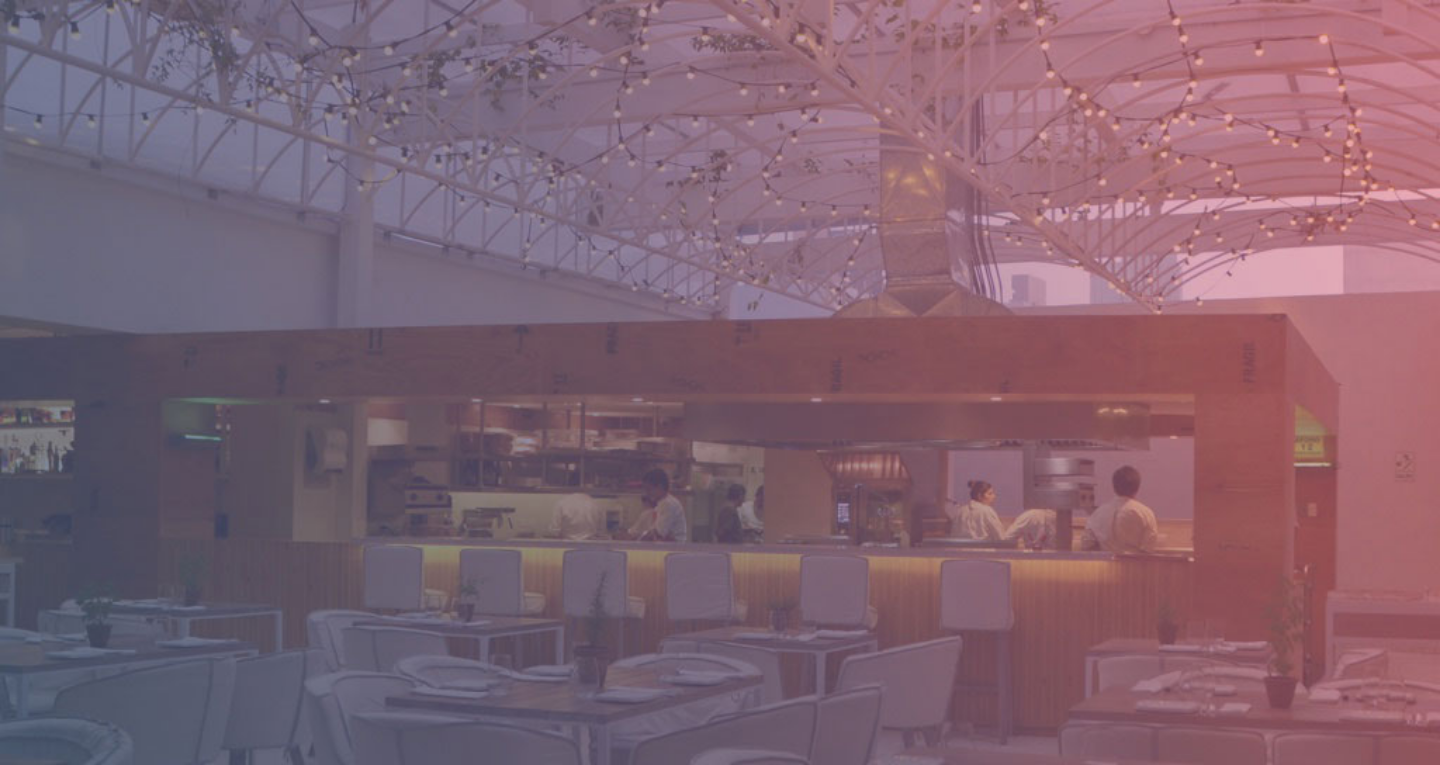 scroll, scrollTop: 0, scrollLeft: 0, axis: both 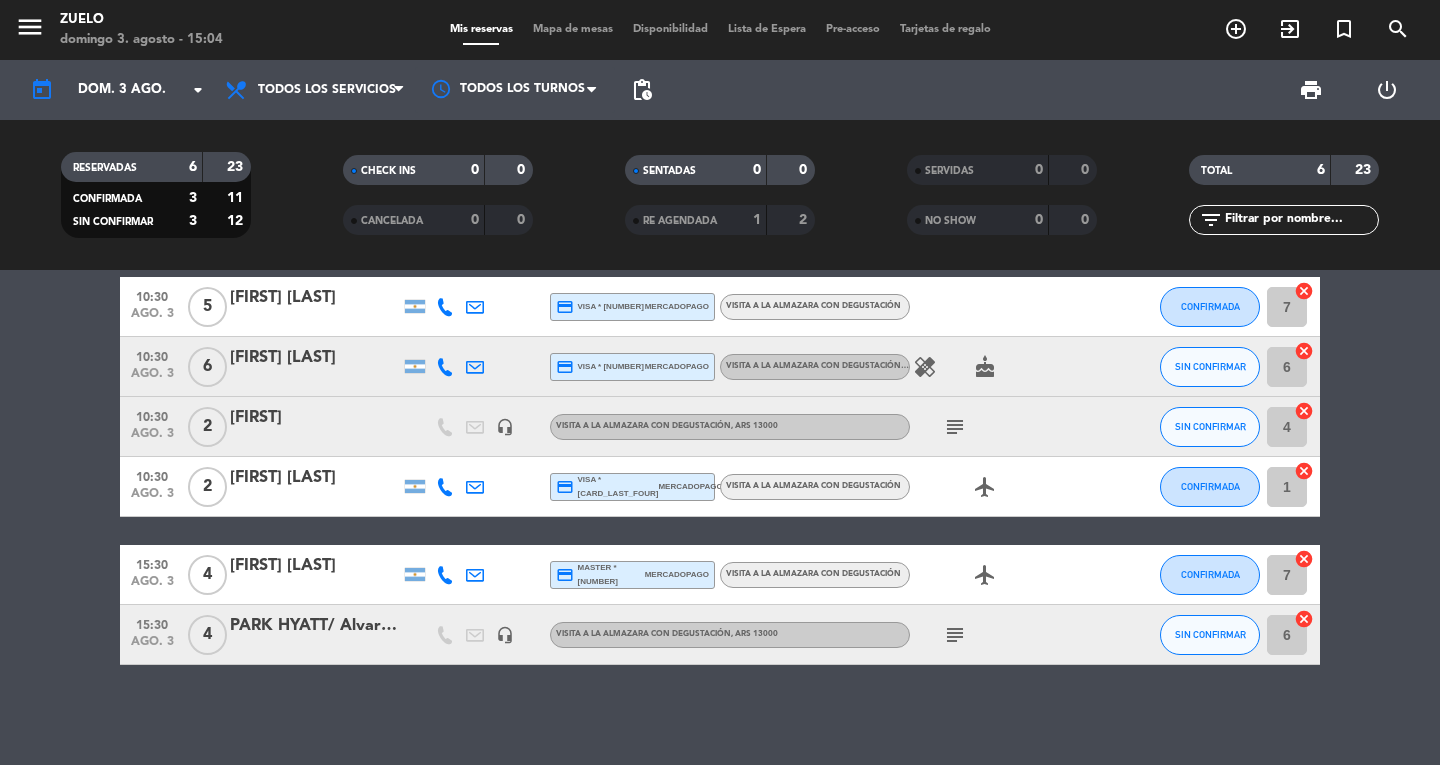 click on "subject" 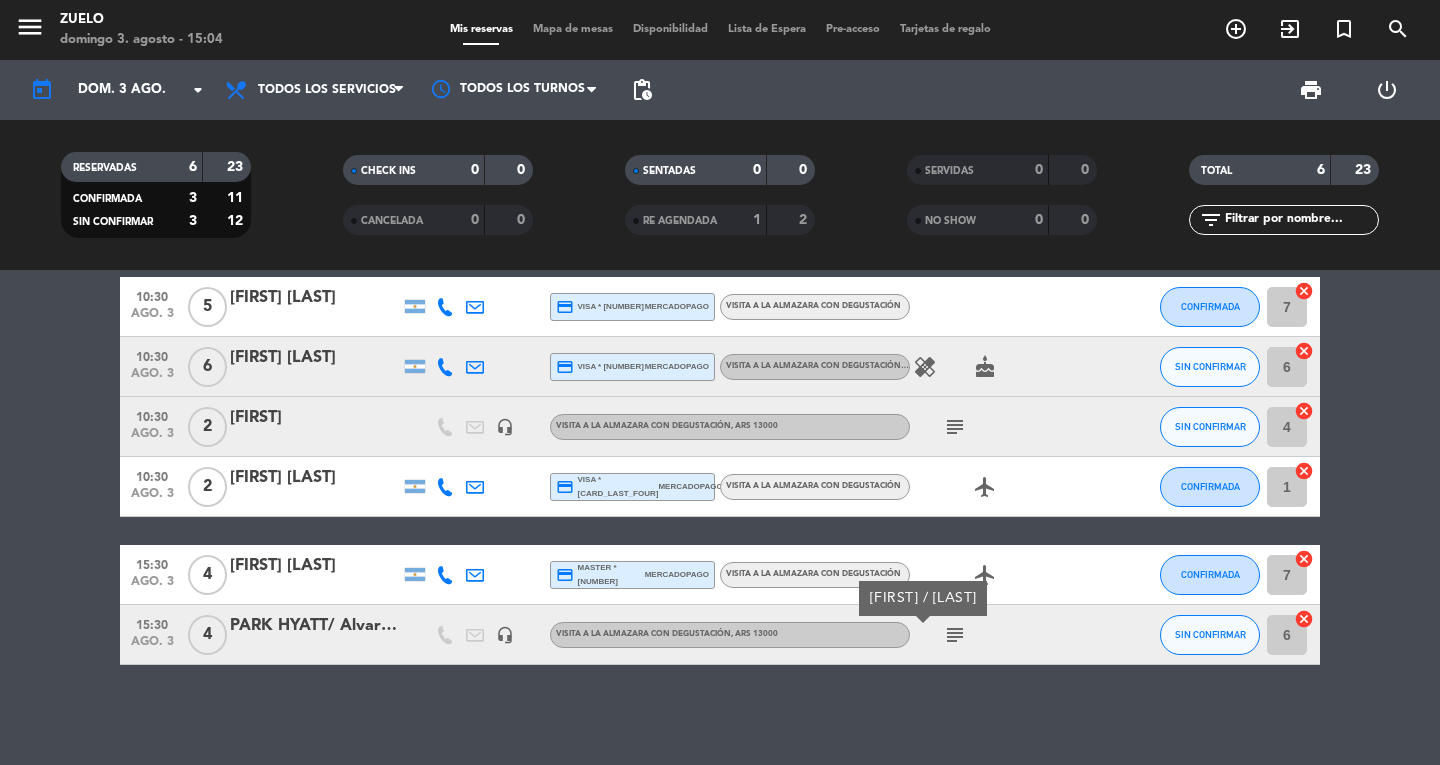 click on "subject" 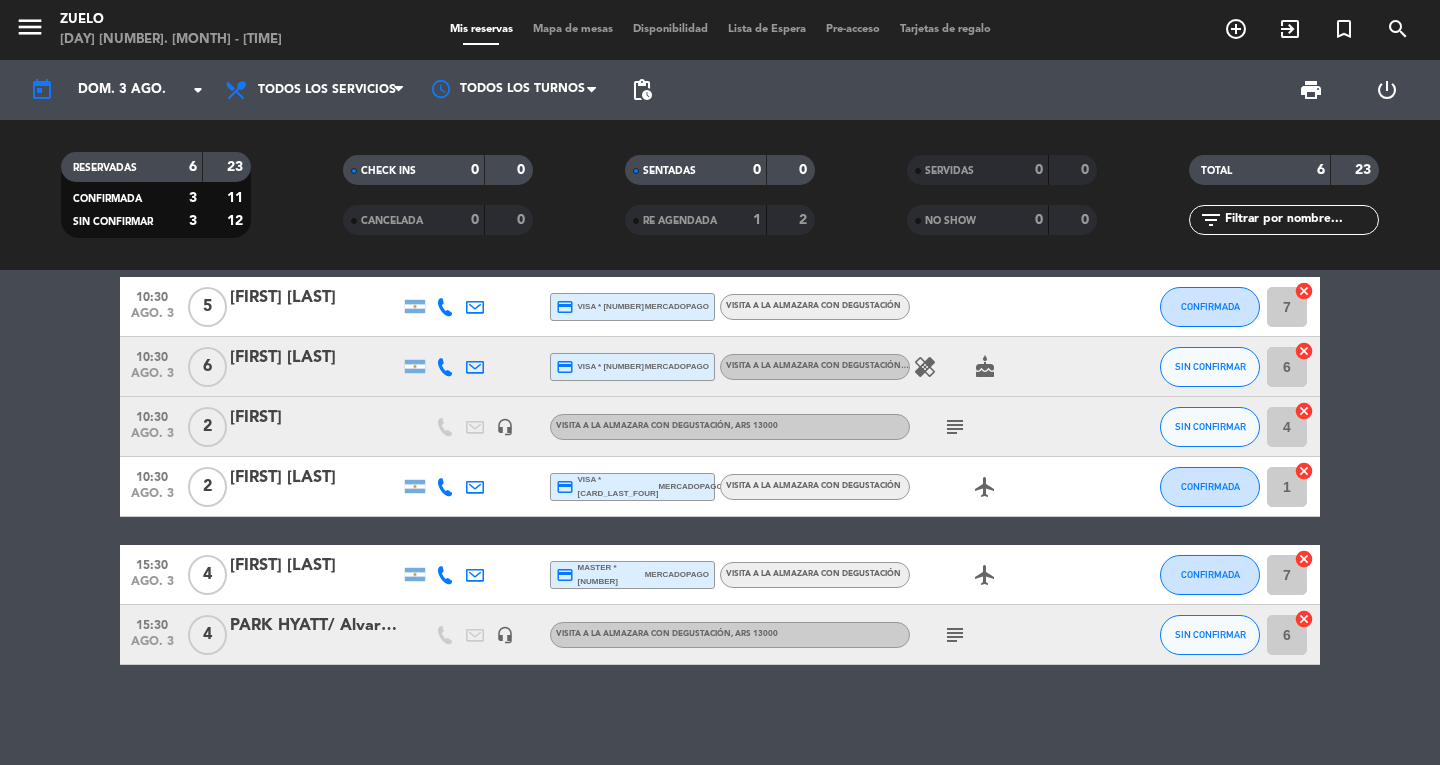 scroll, scrollTop: 0, scrollLeft: 0, axis: both 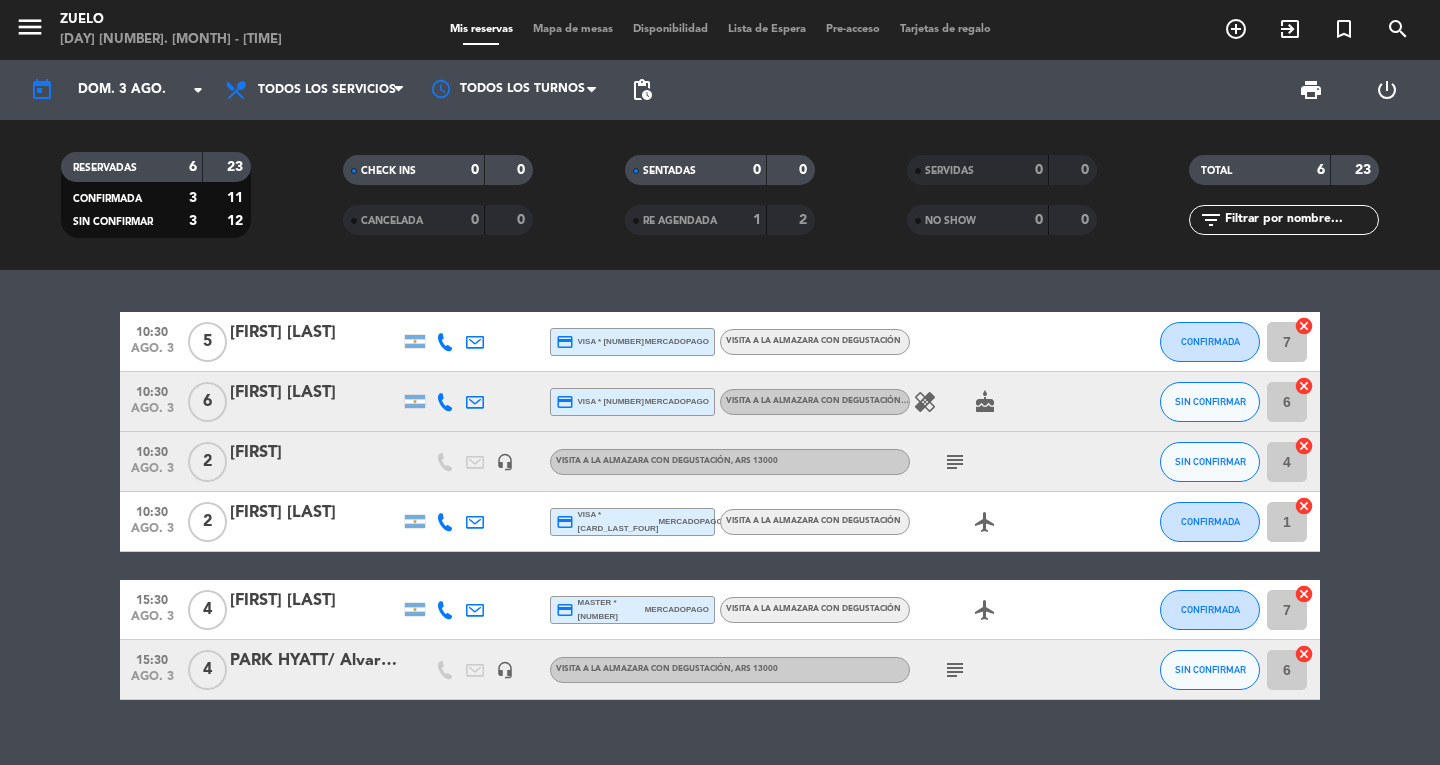 click on "menu Zuelo domingo 3. agosto - 15:13" 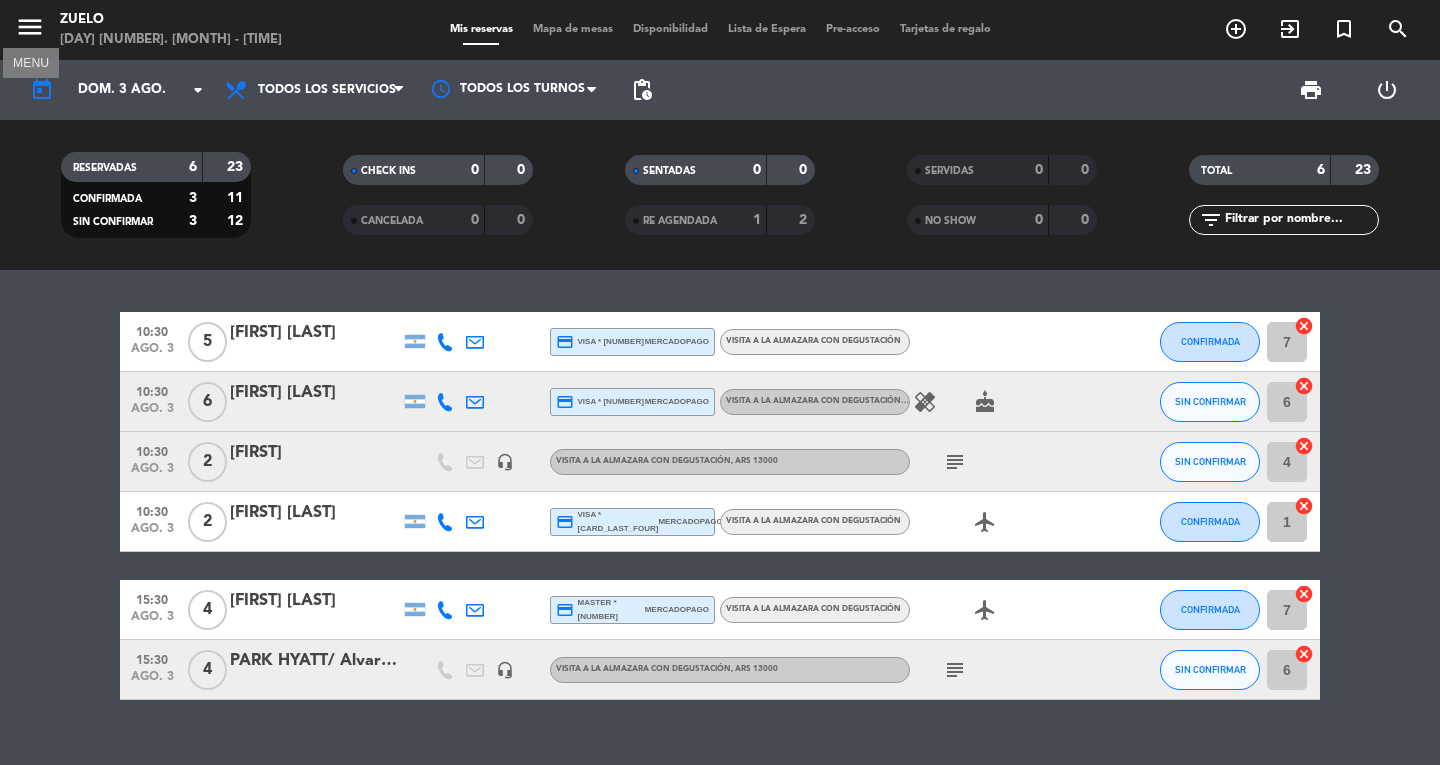 click on "menu" at bounding box center (30, 27) 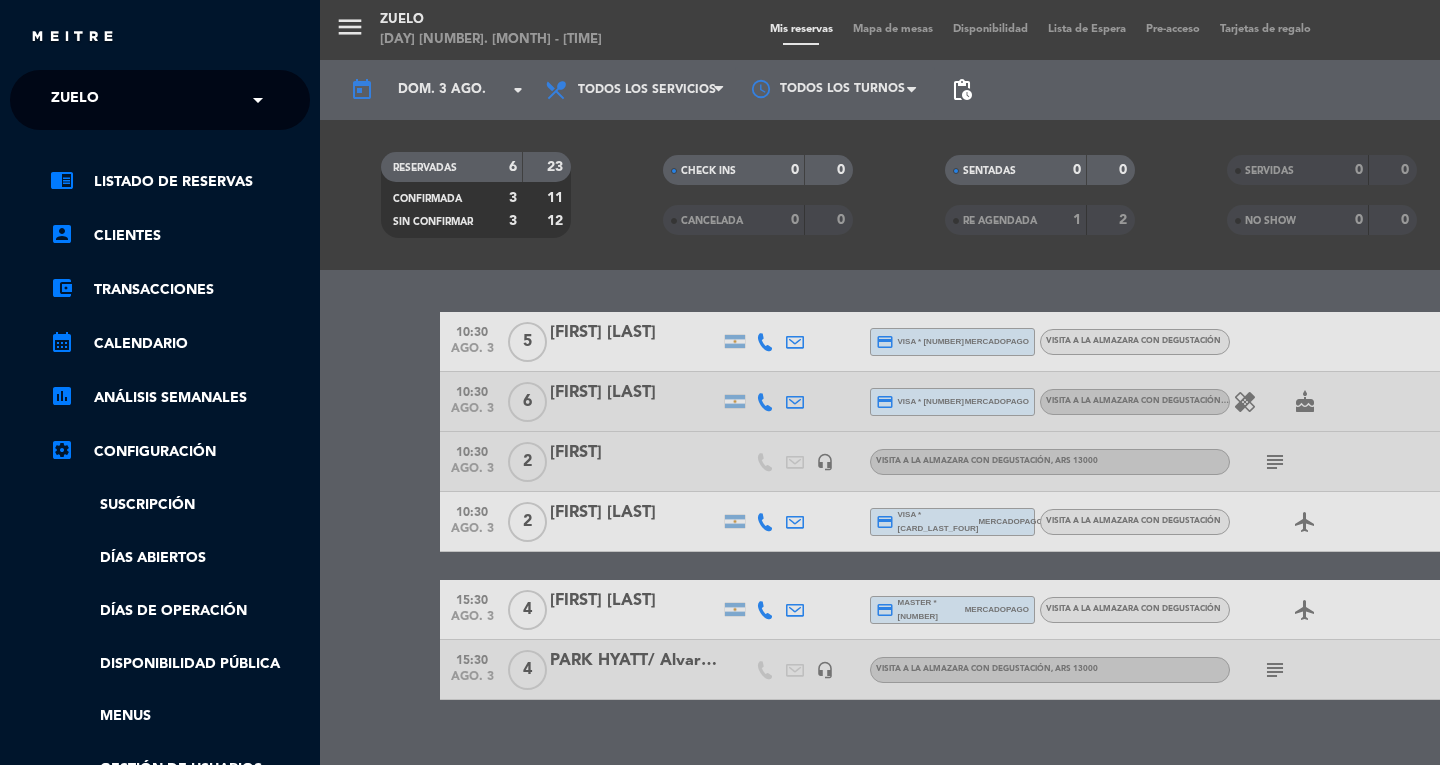 click on "× Zuelo" 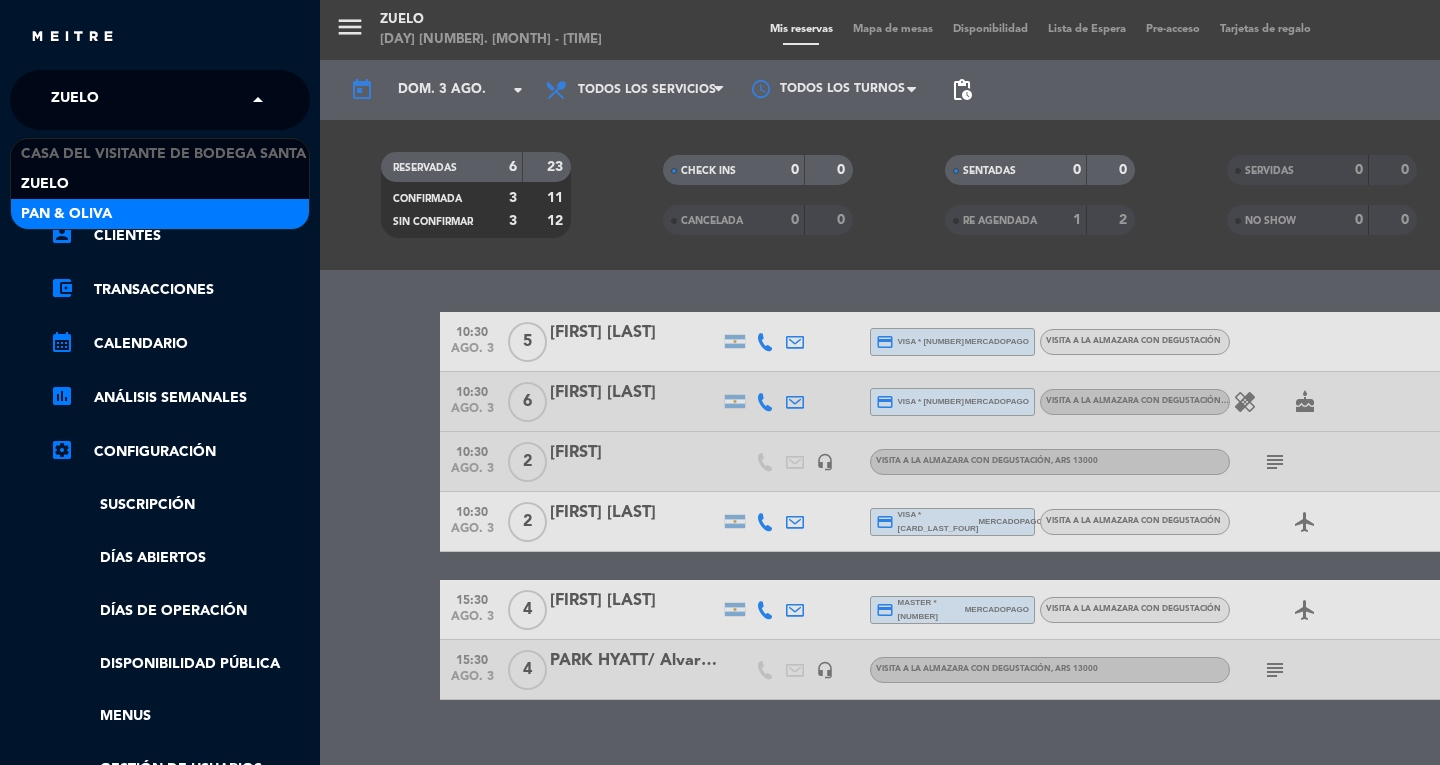 click on "Pan & Oliva" at bounding box center (160, 214) 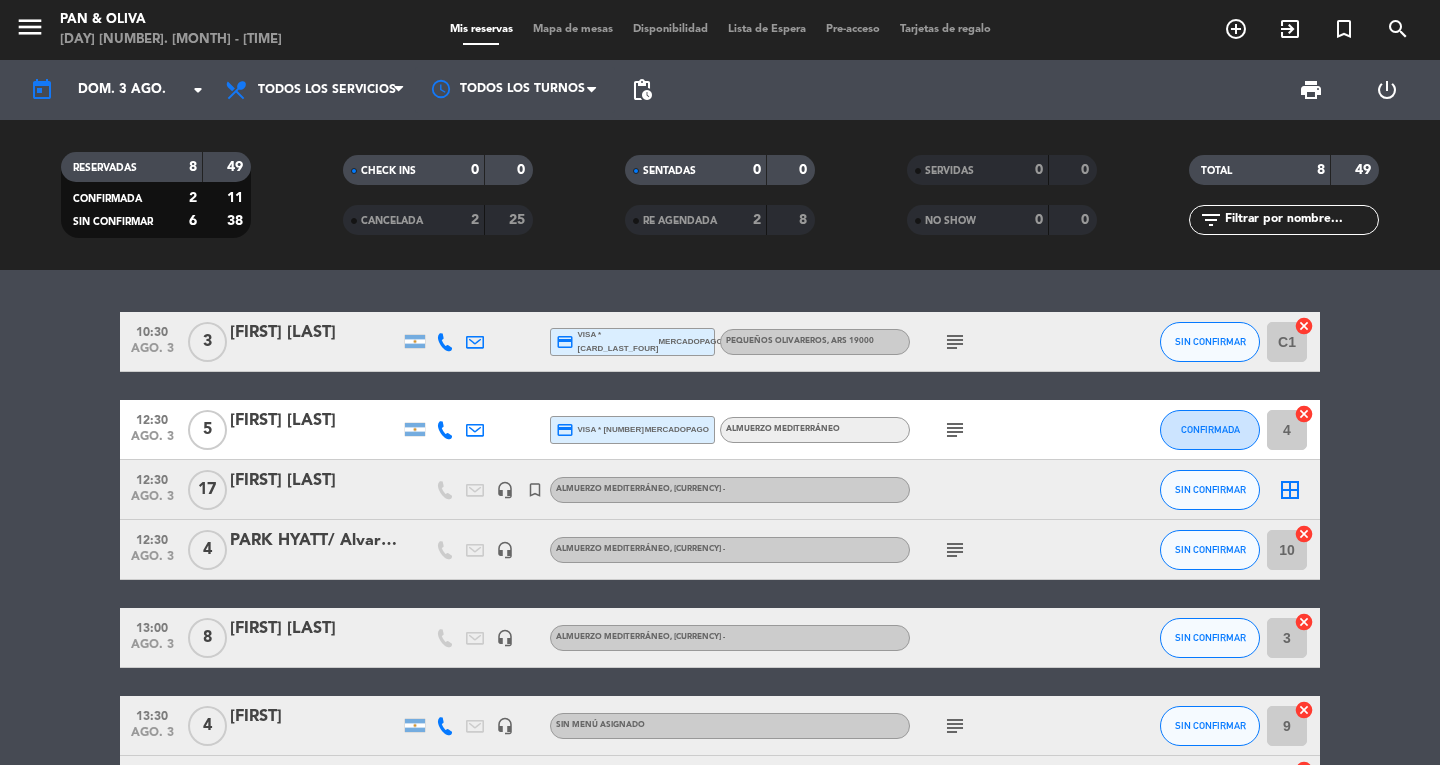 scroll, scrollTop: 100, scrollLeft: 0, axis: vertical 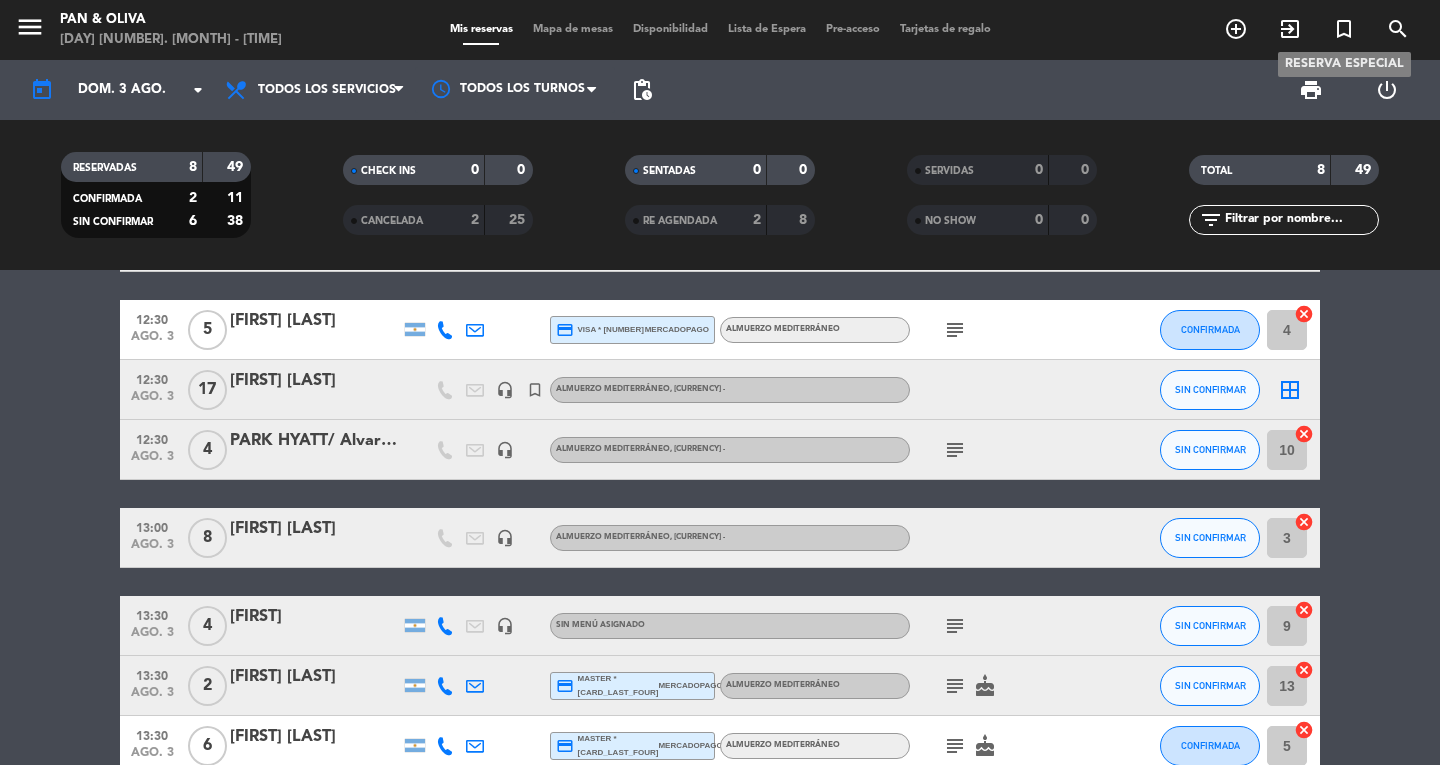 click on "turned_in_not" at bounding box center (1344, 29) 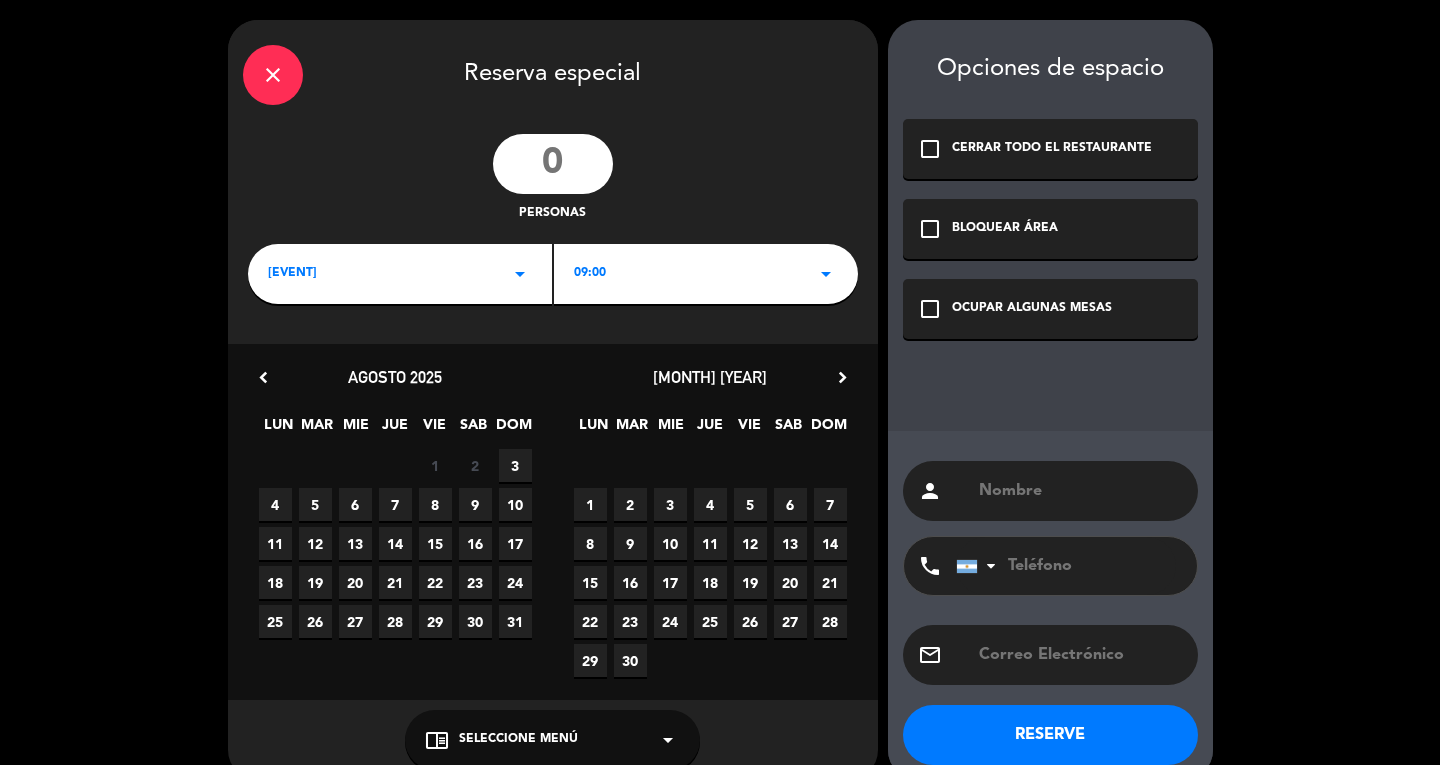 click 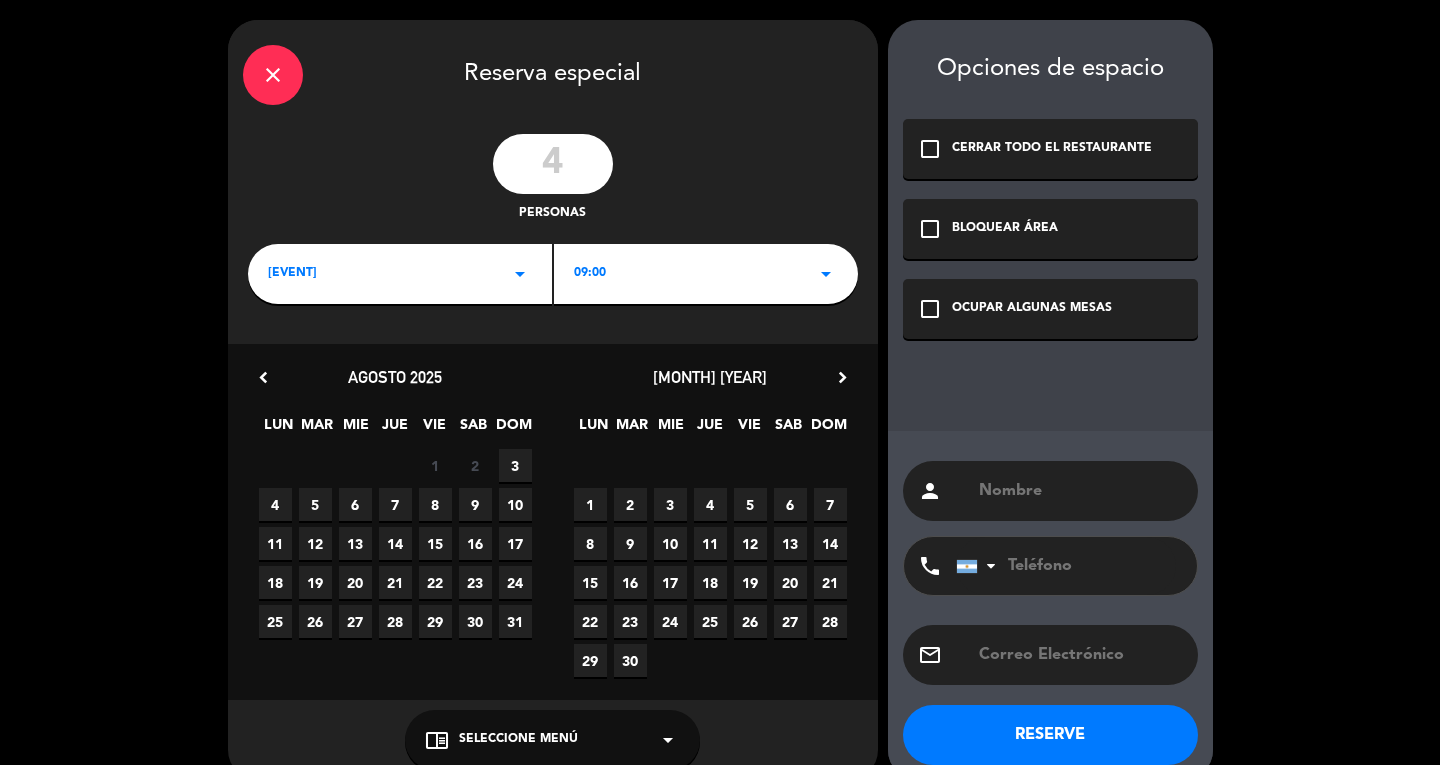 type on "4" 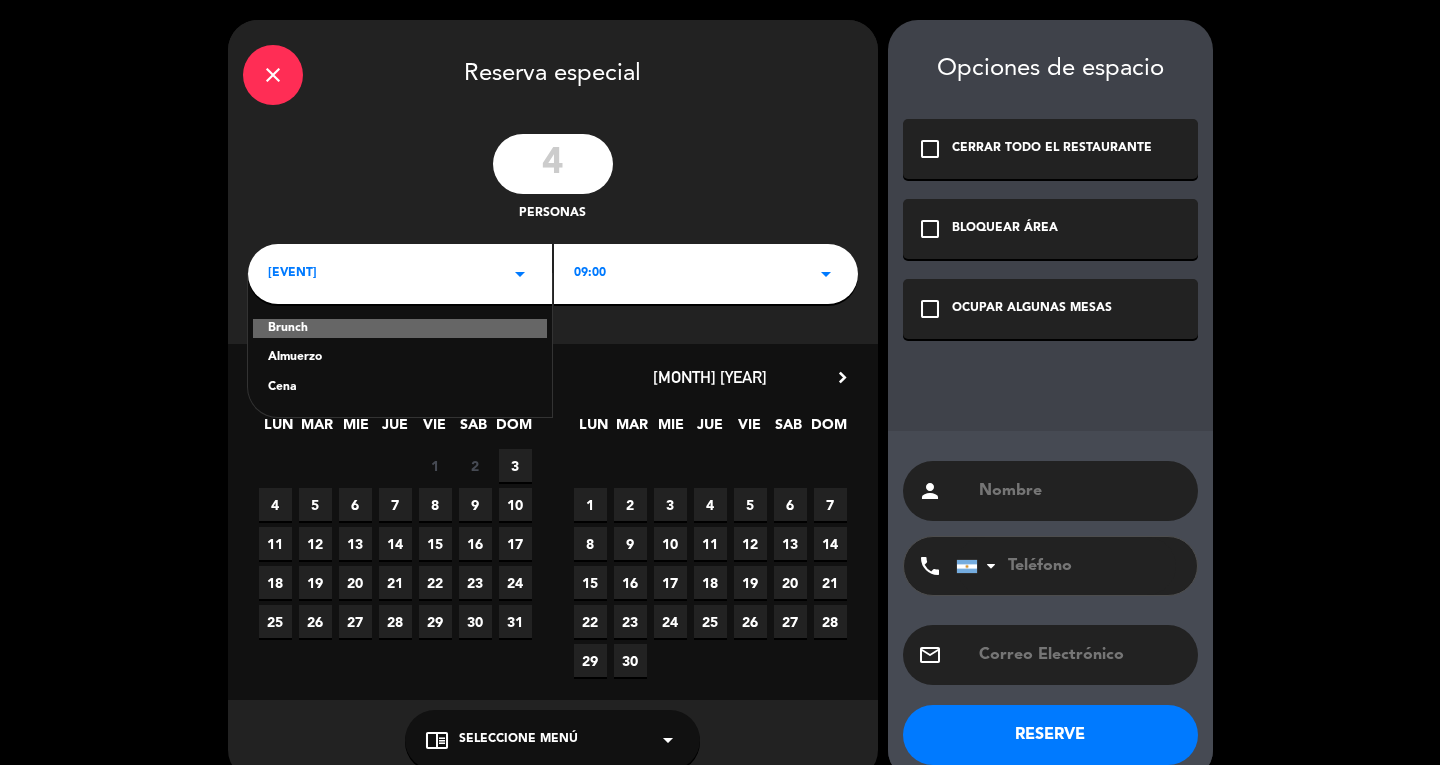 click on "Almuerzo" 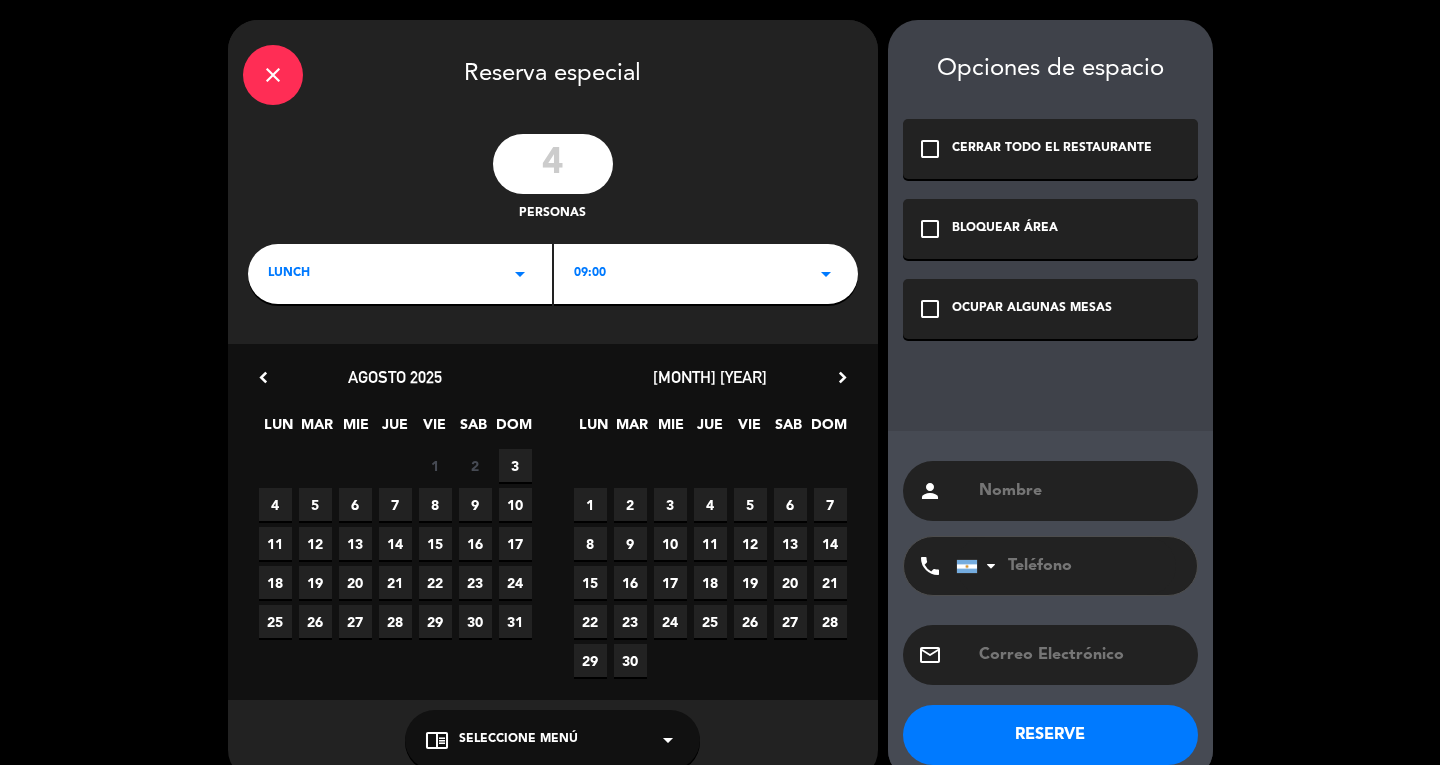click on "3" at bounding box center [515, 465] 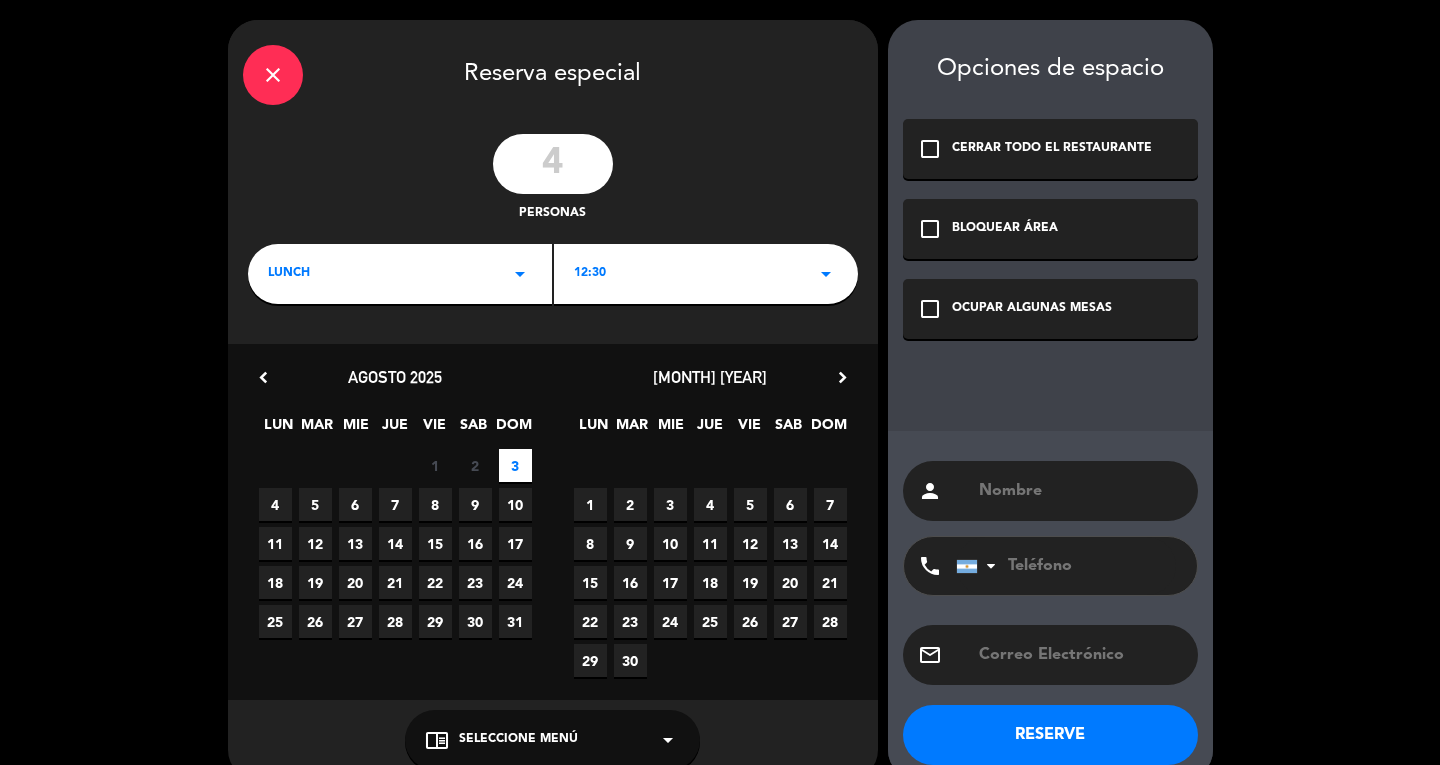 click on "OCUPAR ALGUNAS MESAS" 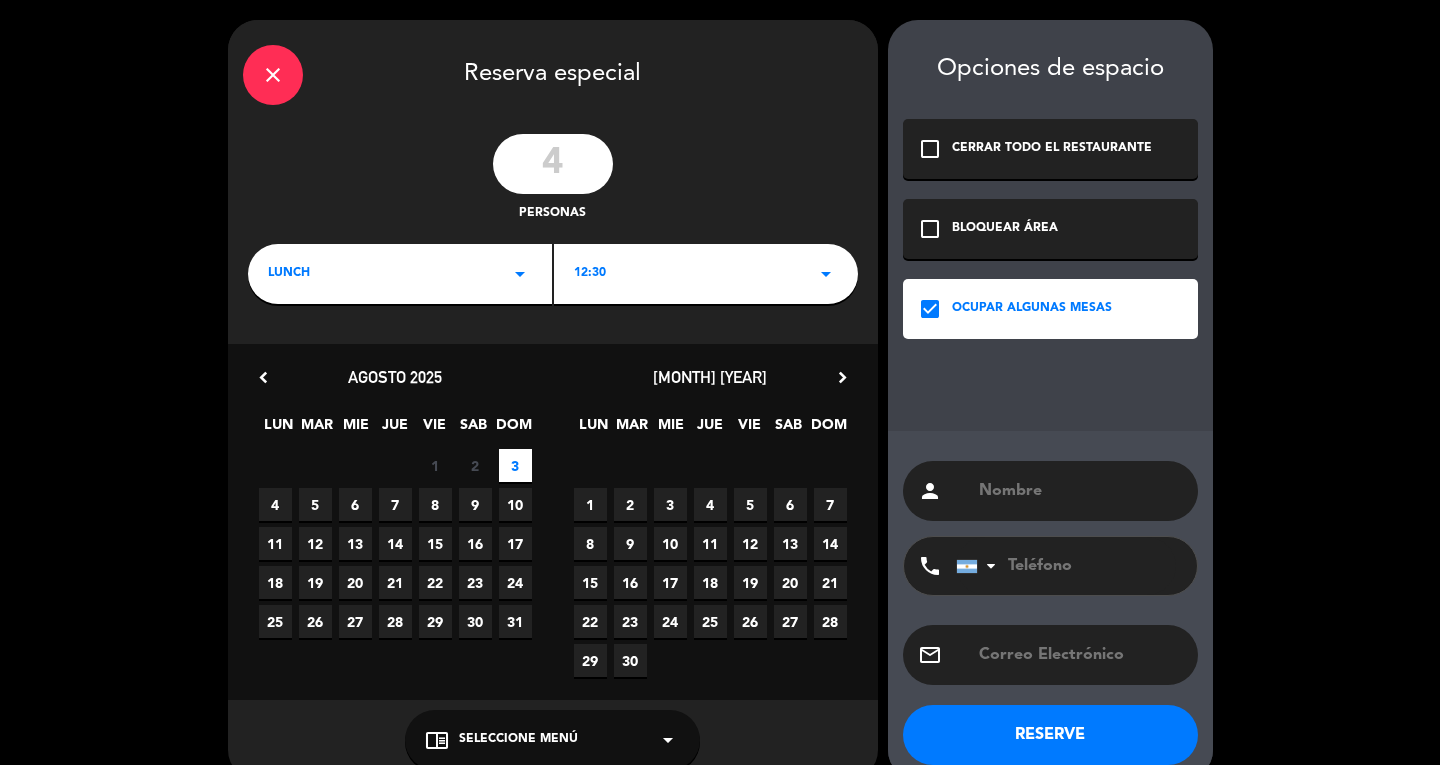 click at bounding box center [1080, 491] 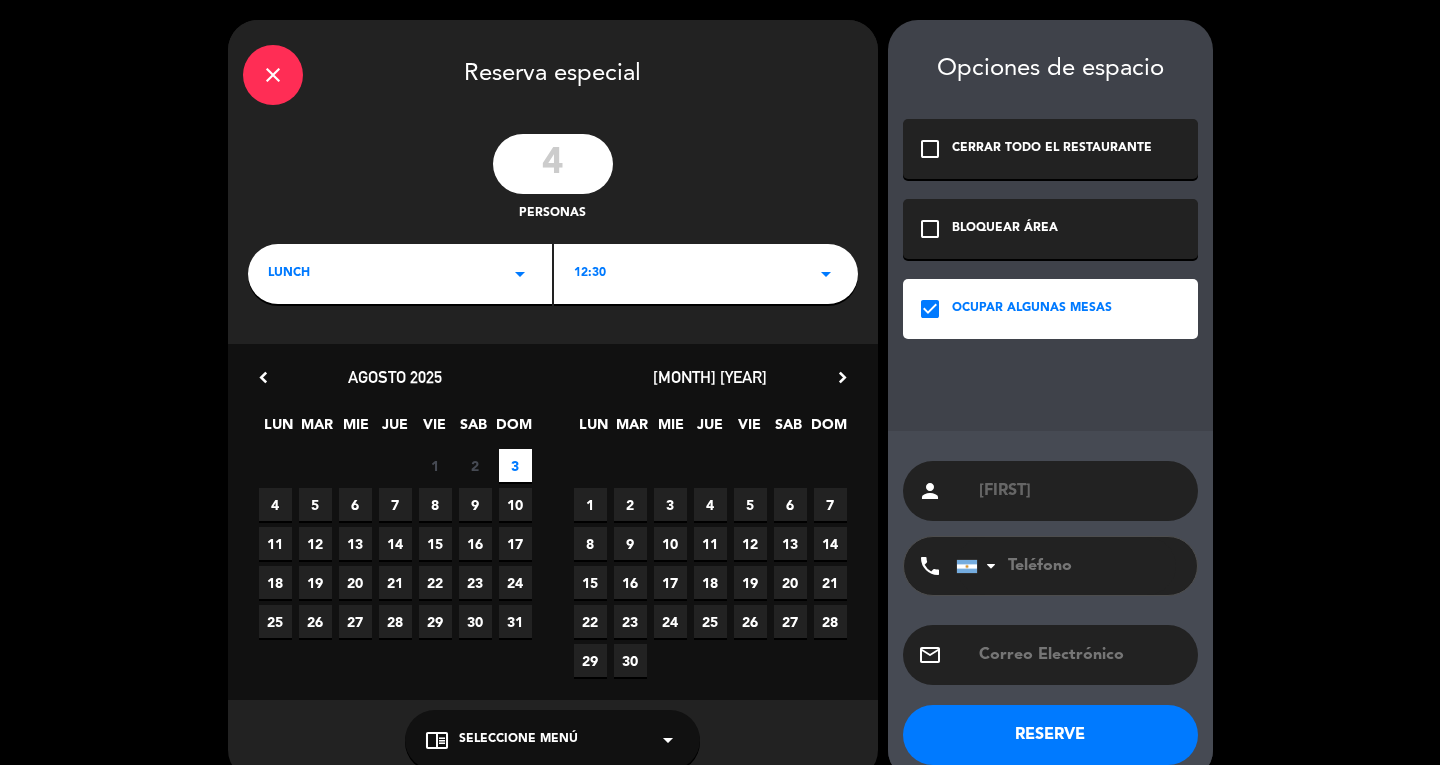 scroll, scrollTop: 34, scrollLeft: 0, axis: vertical 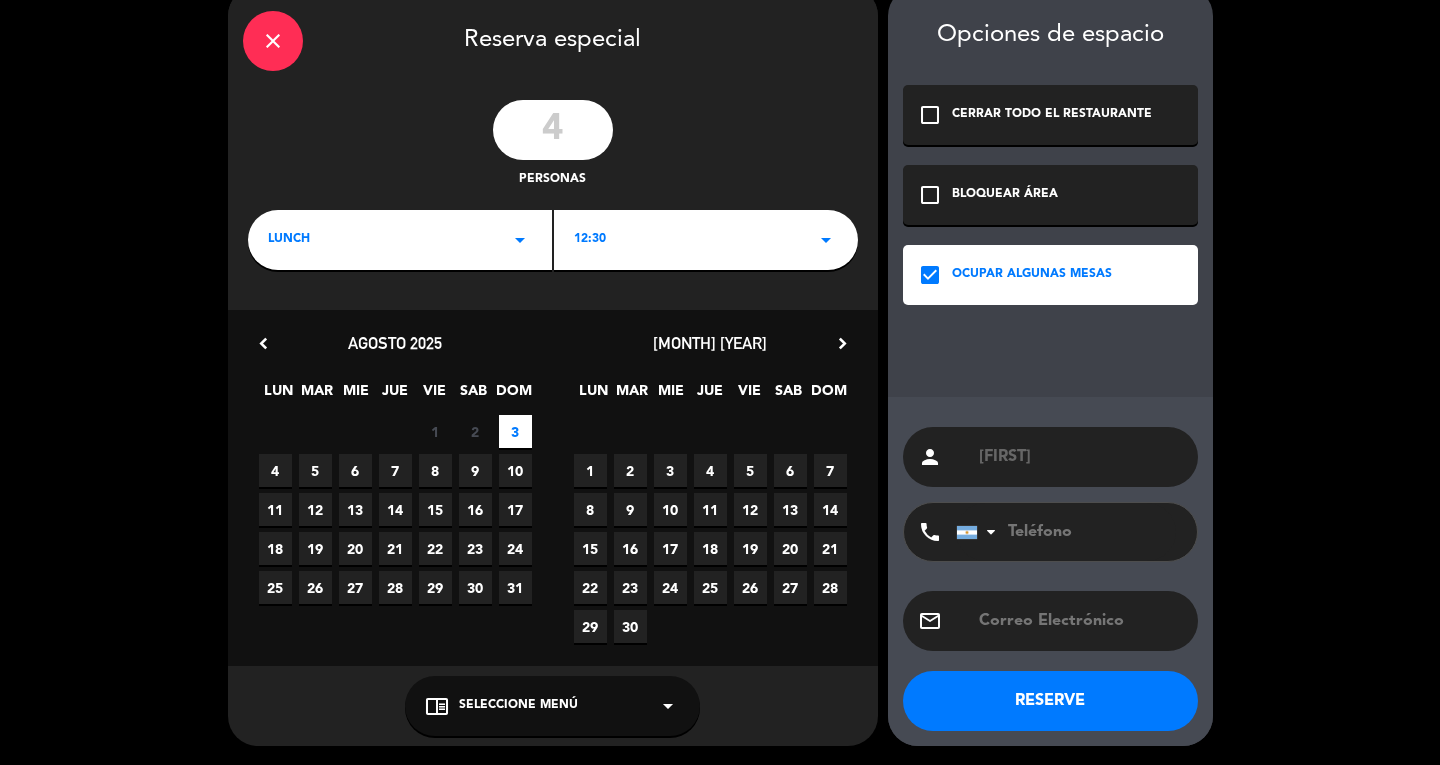 type on "[FIRST]" 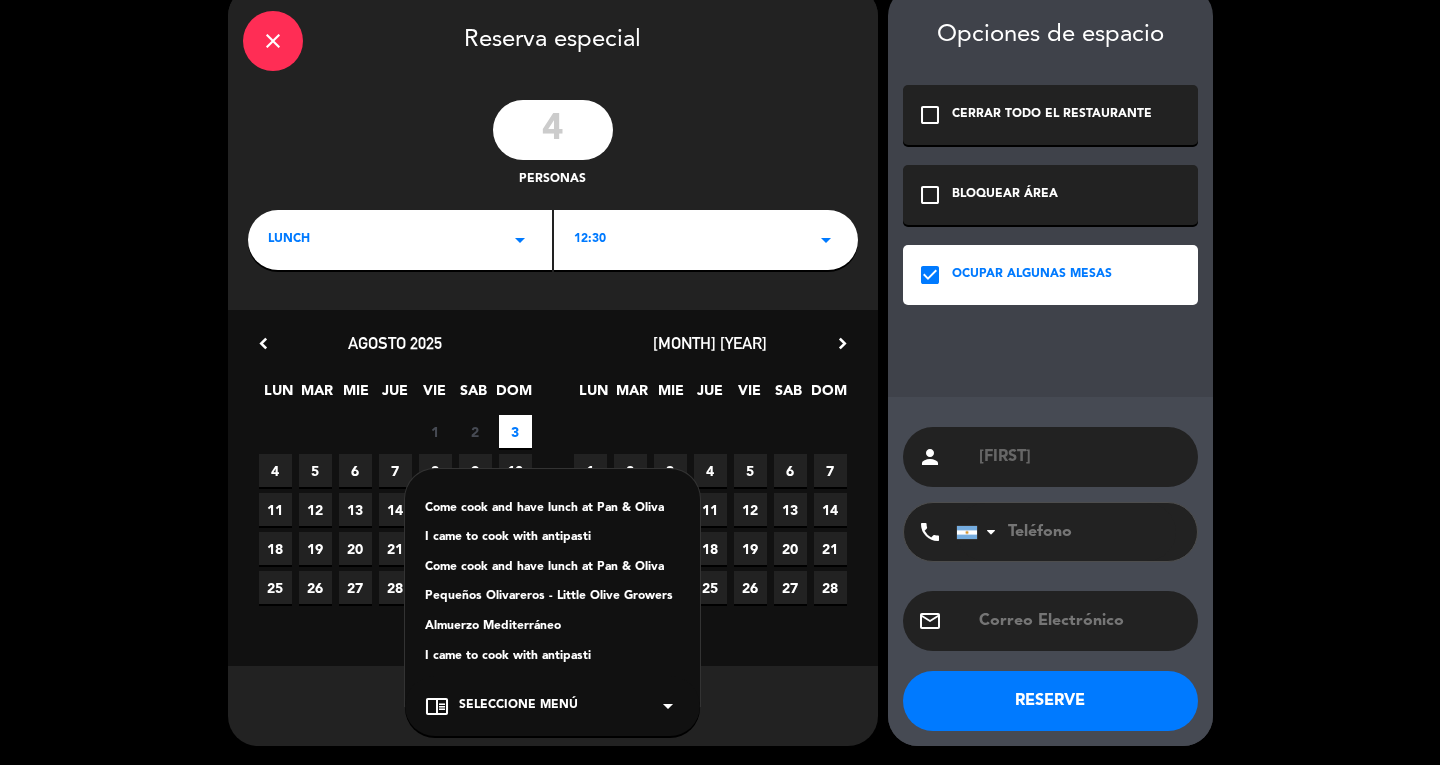 click on "Almuerzo Mediterráneo" 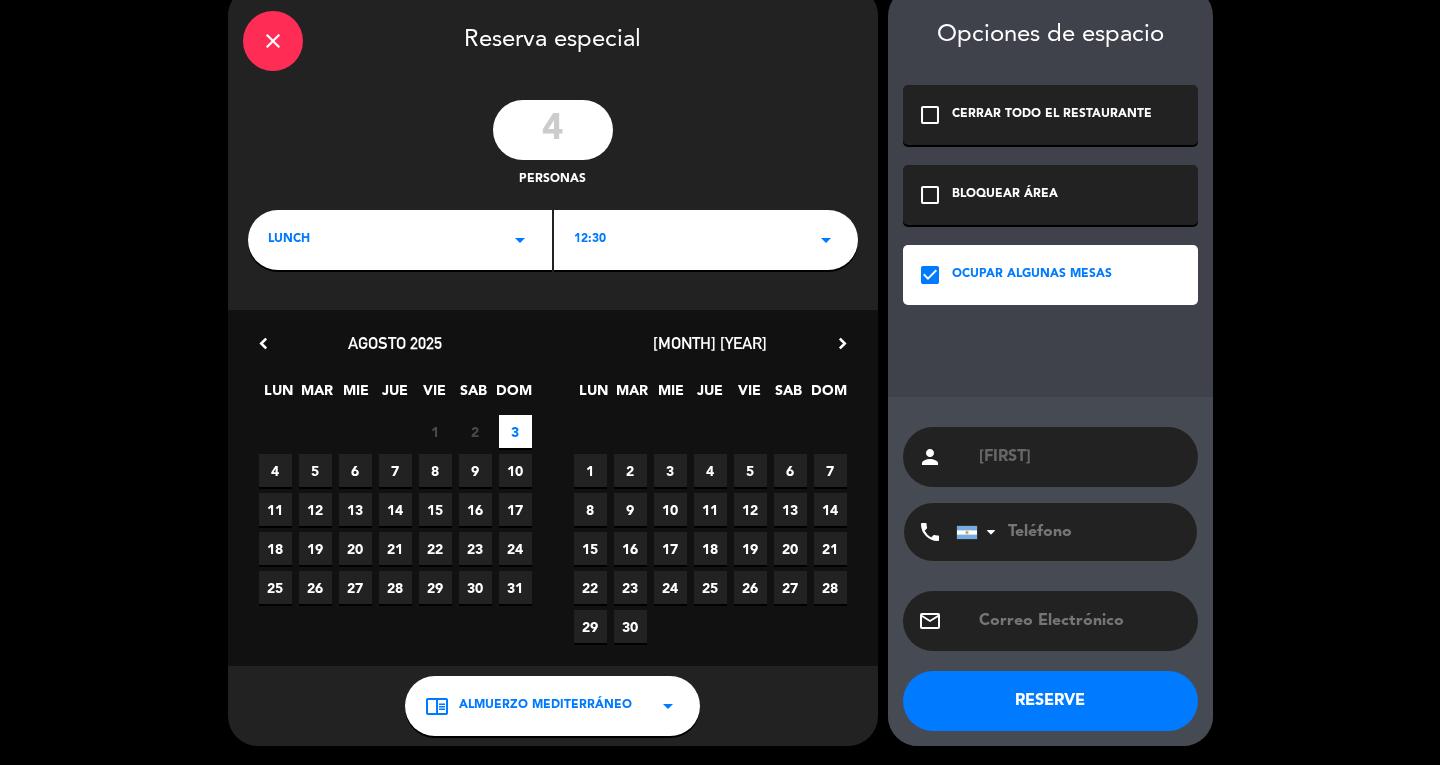 click on "RESERVE" 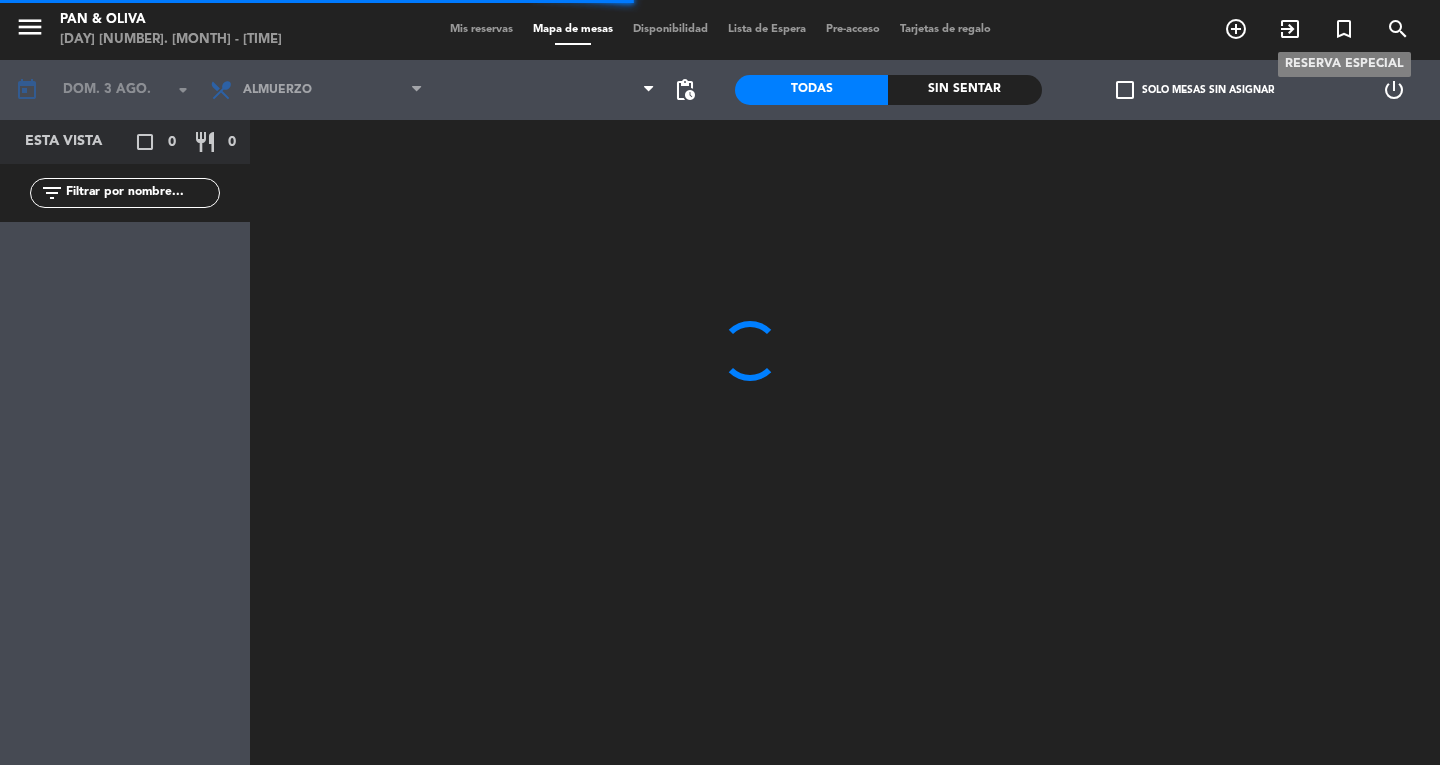click on "turned_in_not" at bounding box center [1344, 29] 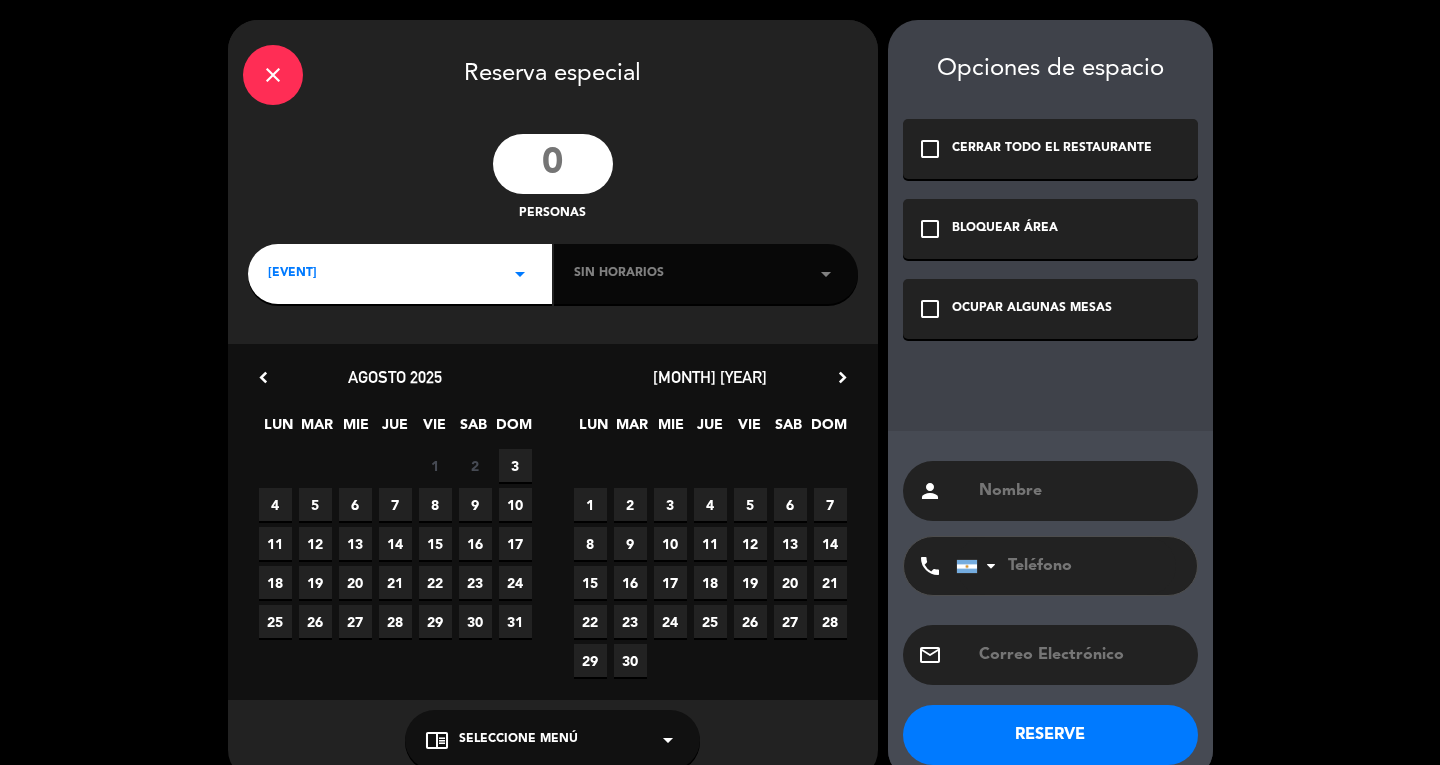 click 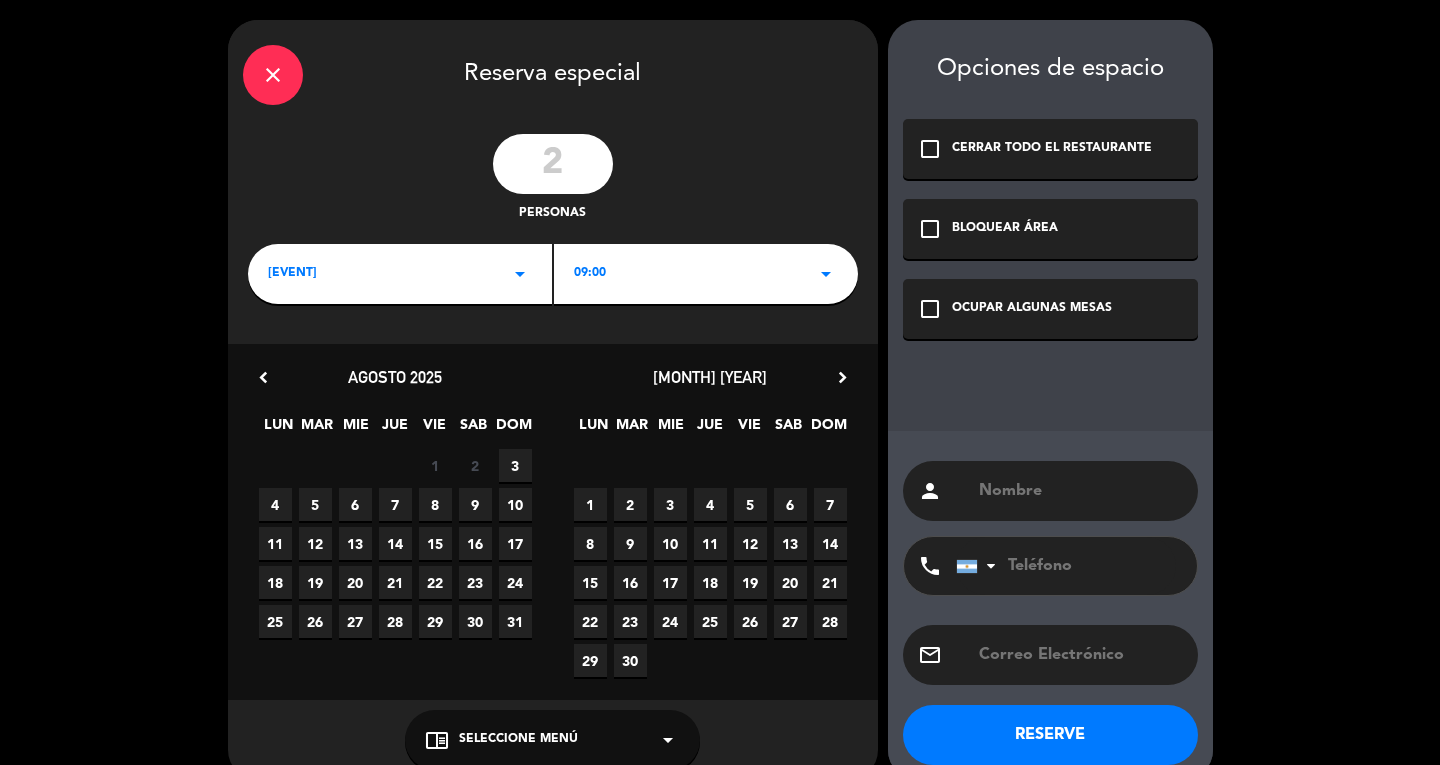 type on "2" 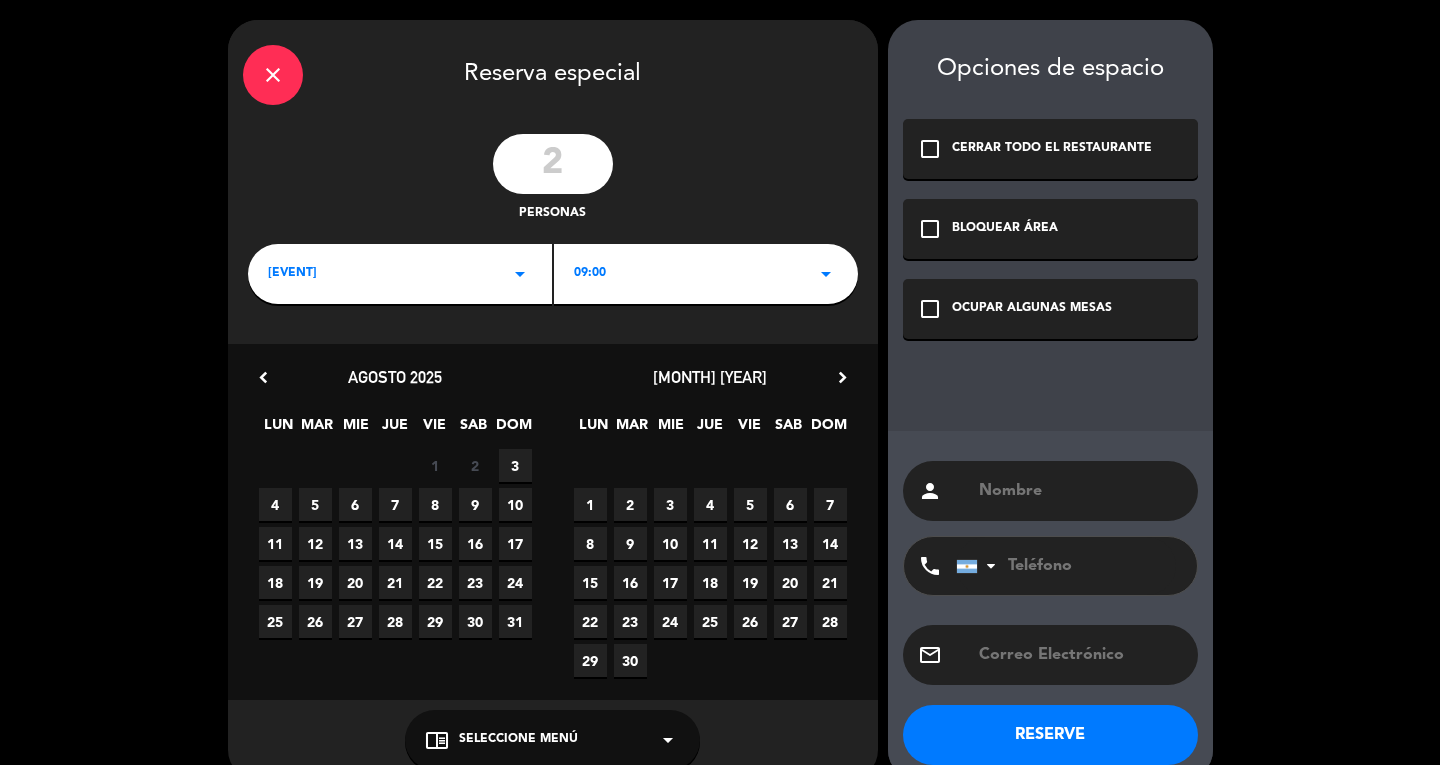 click on "[EVENT]" 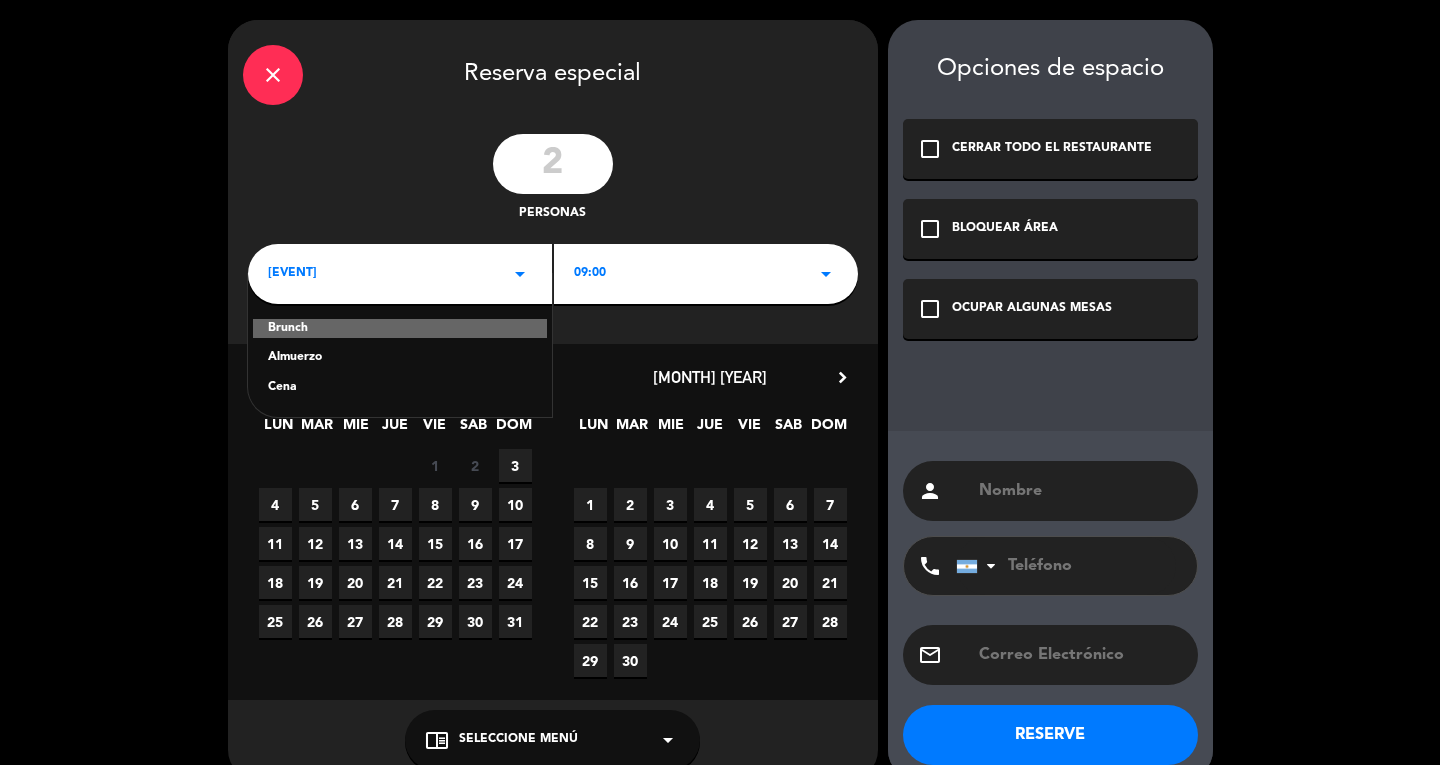 click on "Almuerzo" 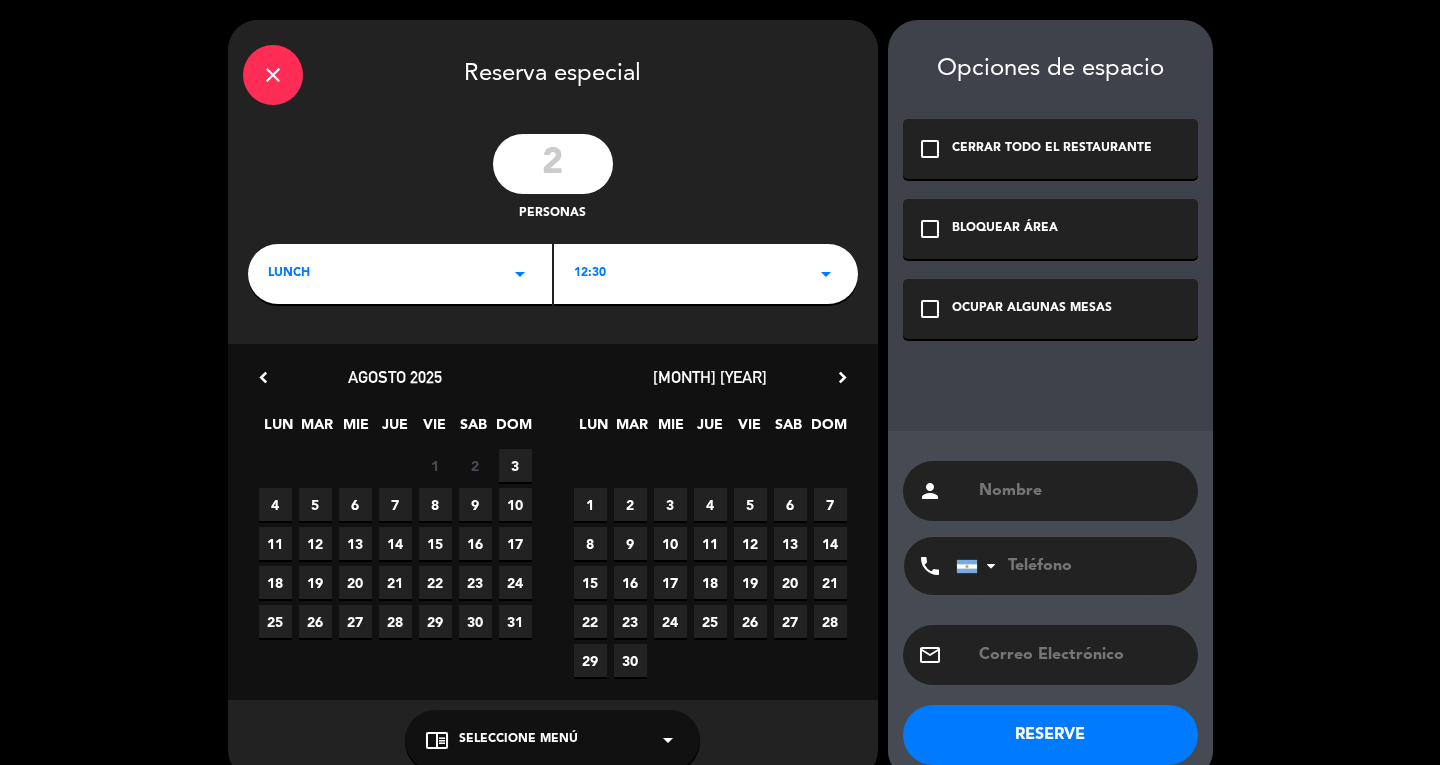 drag, startPoint x: 515, startPoint y: 472, endPoint x: 875, endPoint y: 391, distance: 369 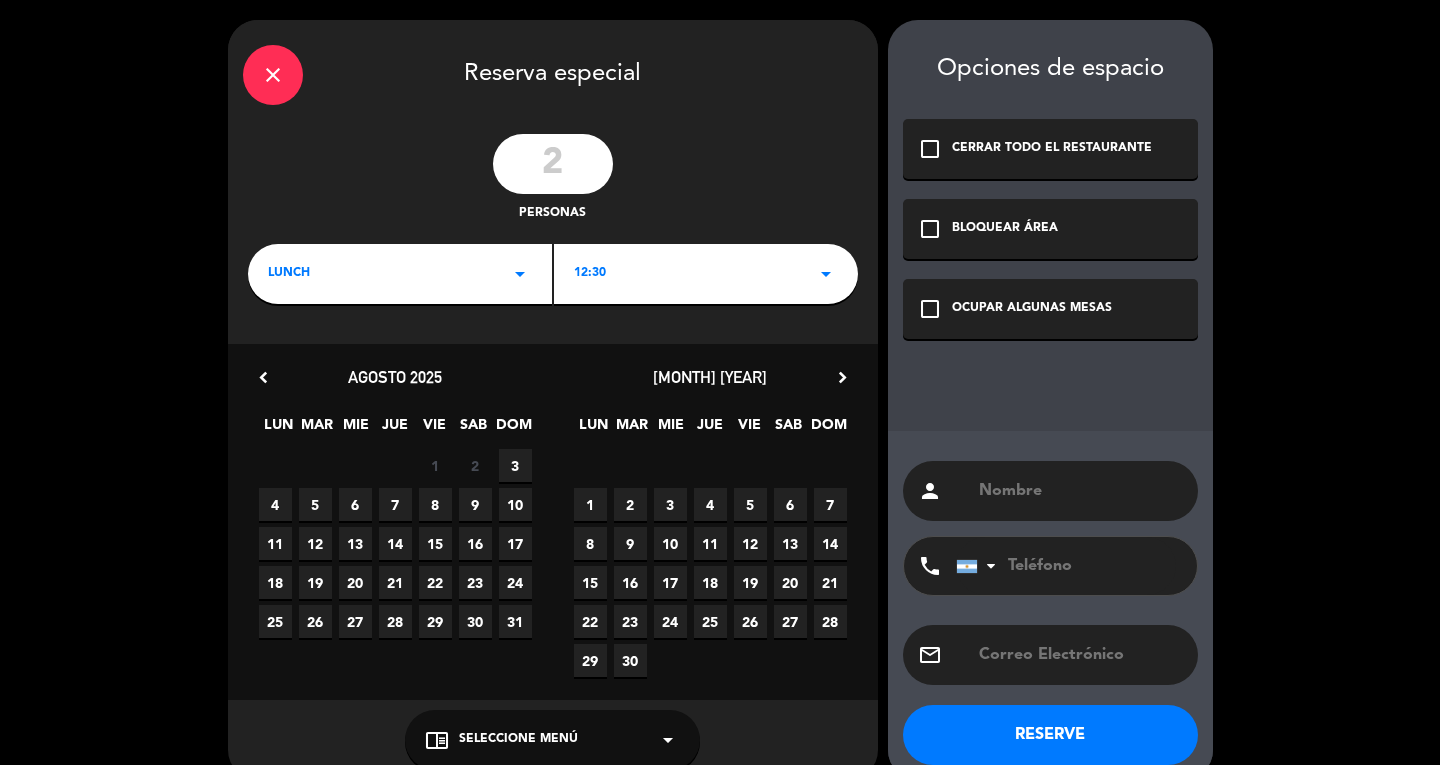 click on "3" at bounding box center [515, 465] 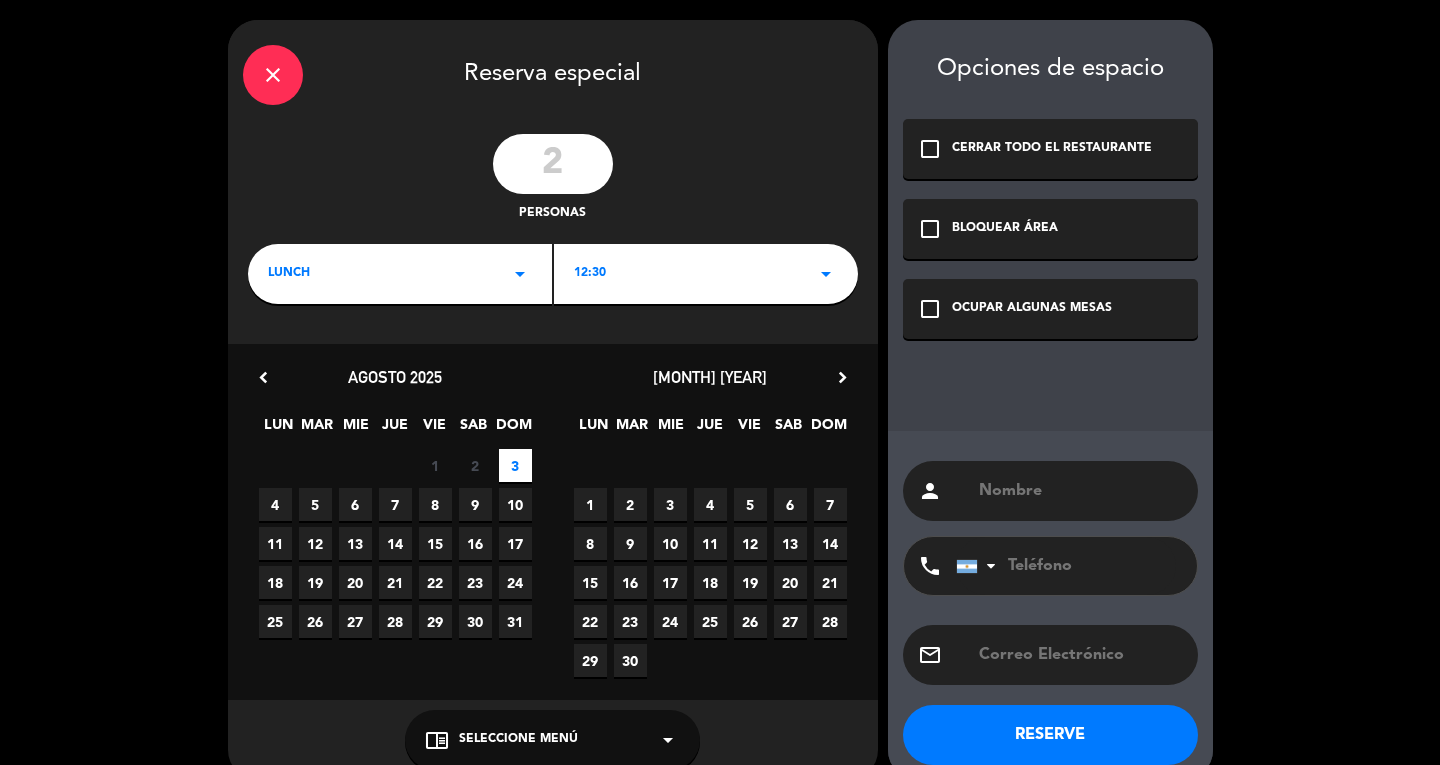 click on "OCUPAR ALGUNAS MESAS" 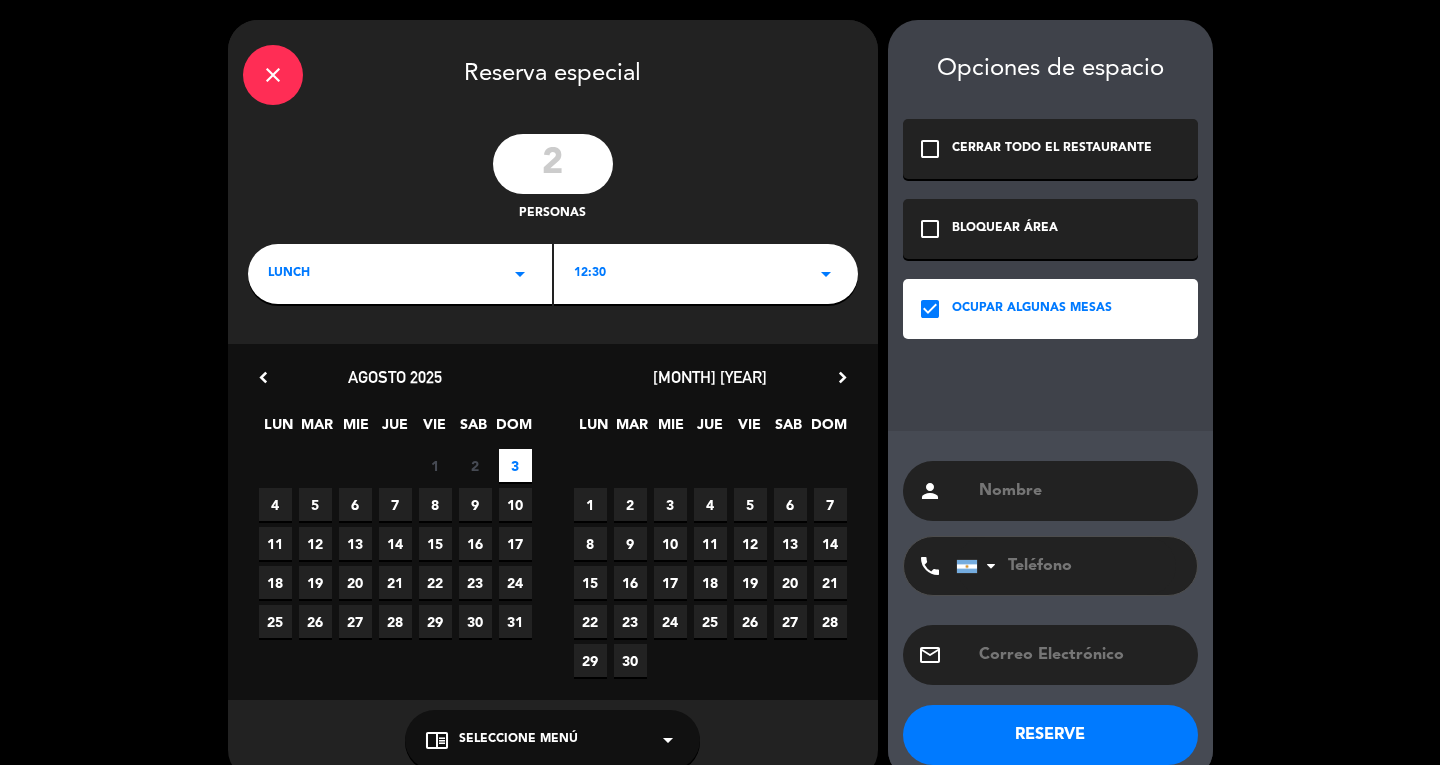 click on "person" 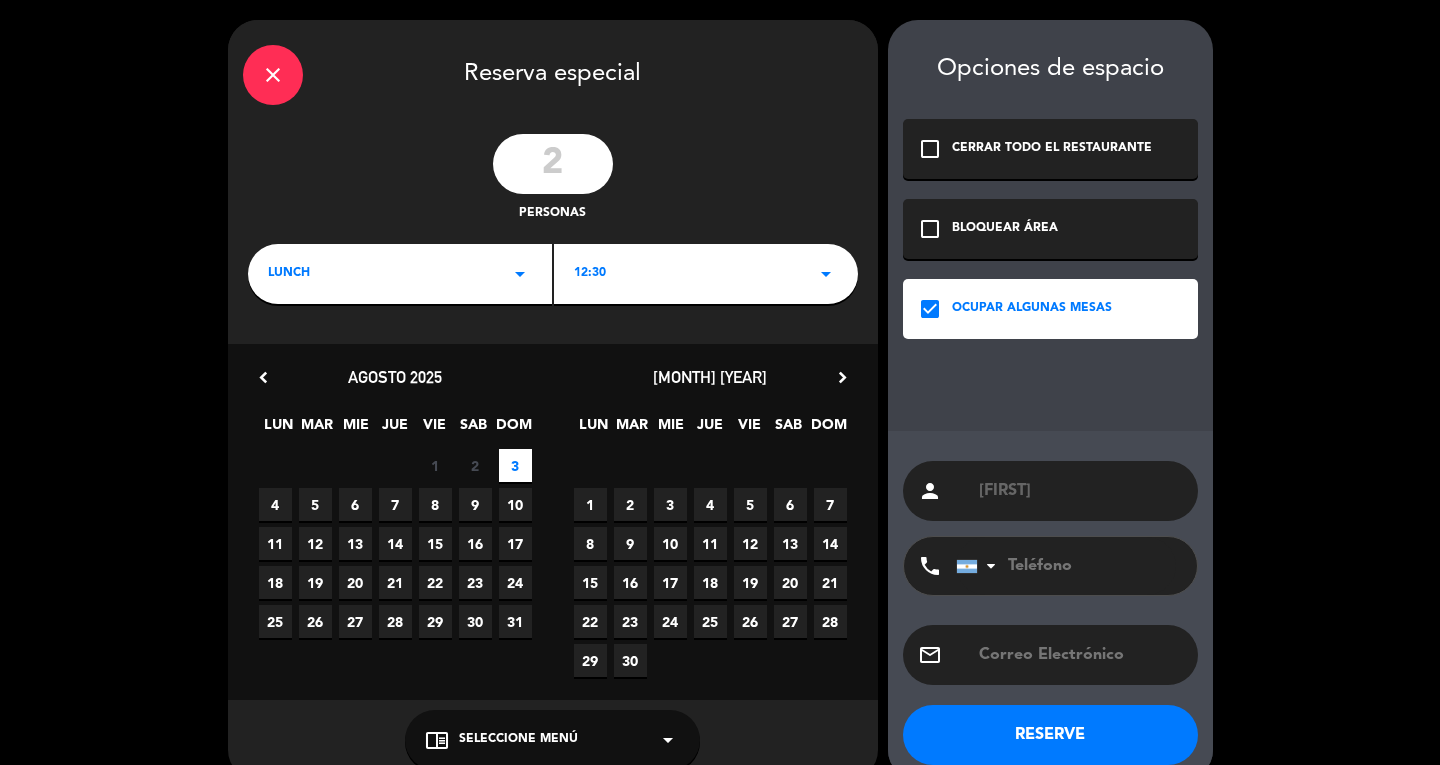 scroll, scrollTop: 34, scrollLeft: 0, axis: vertical 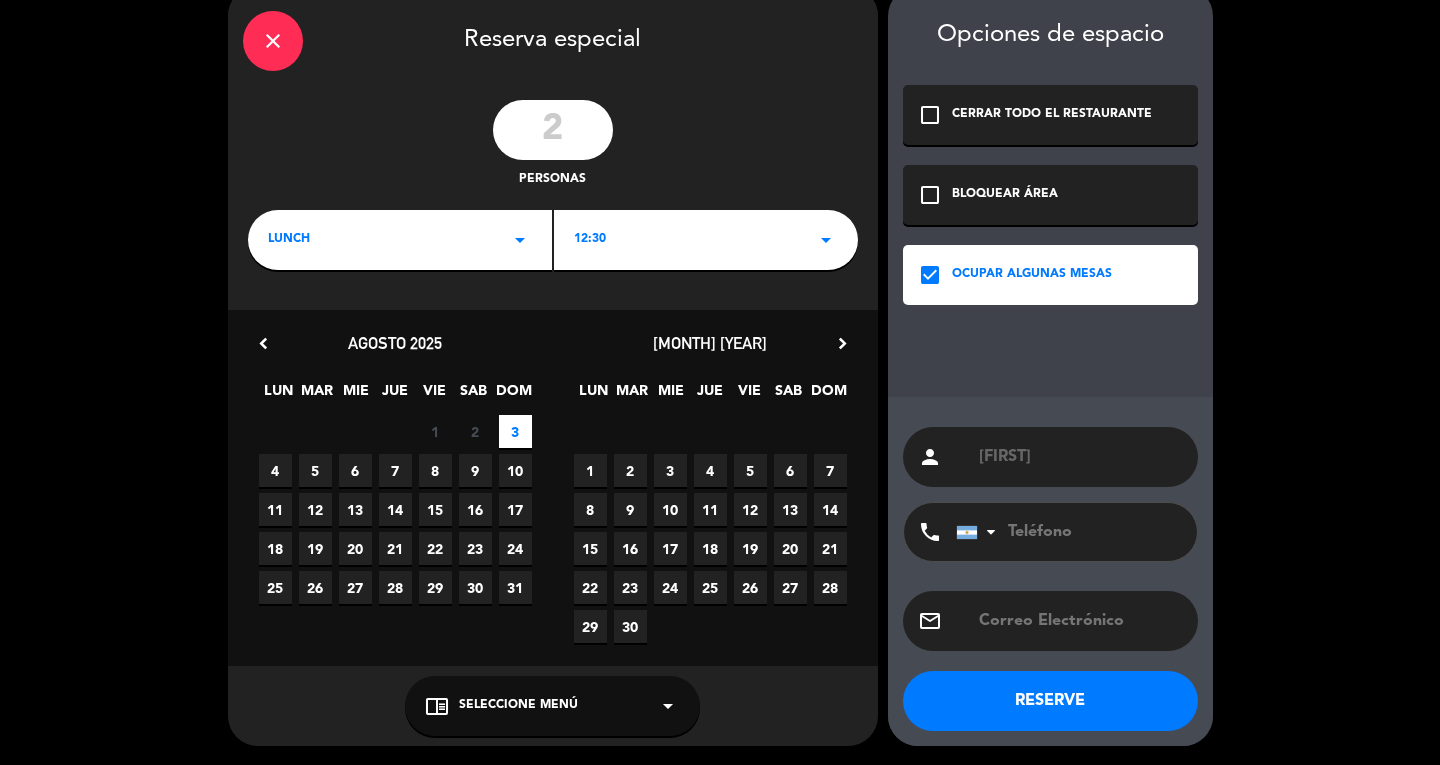 type on "[FIRST]" 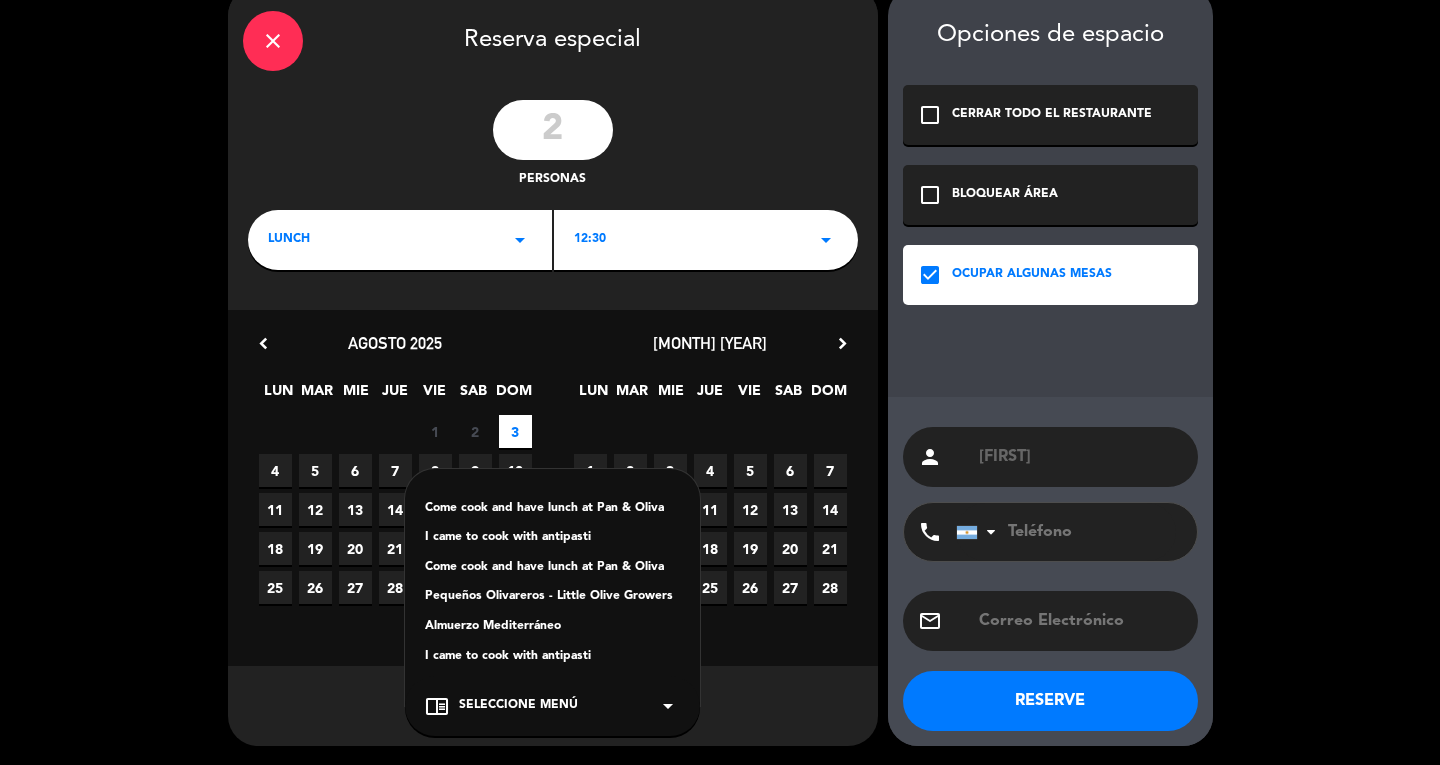 click on "Almuerzo Mediterráneo" 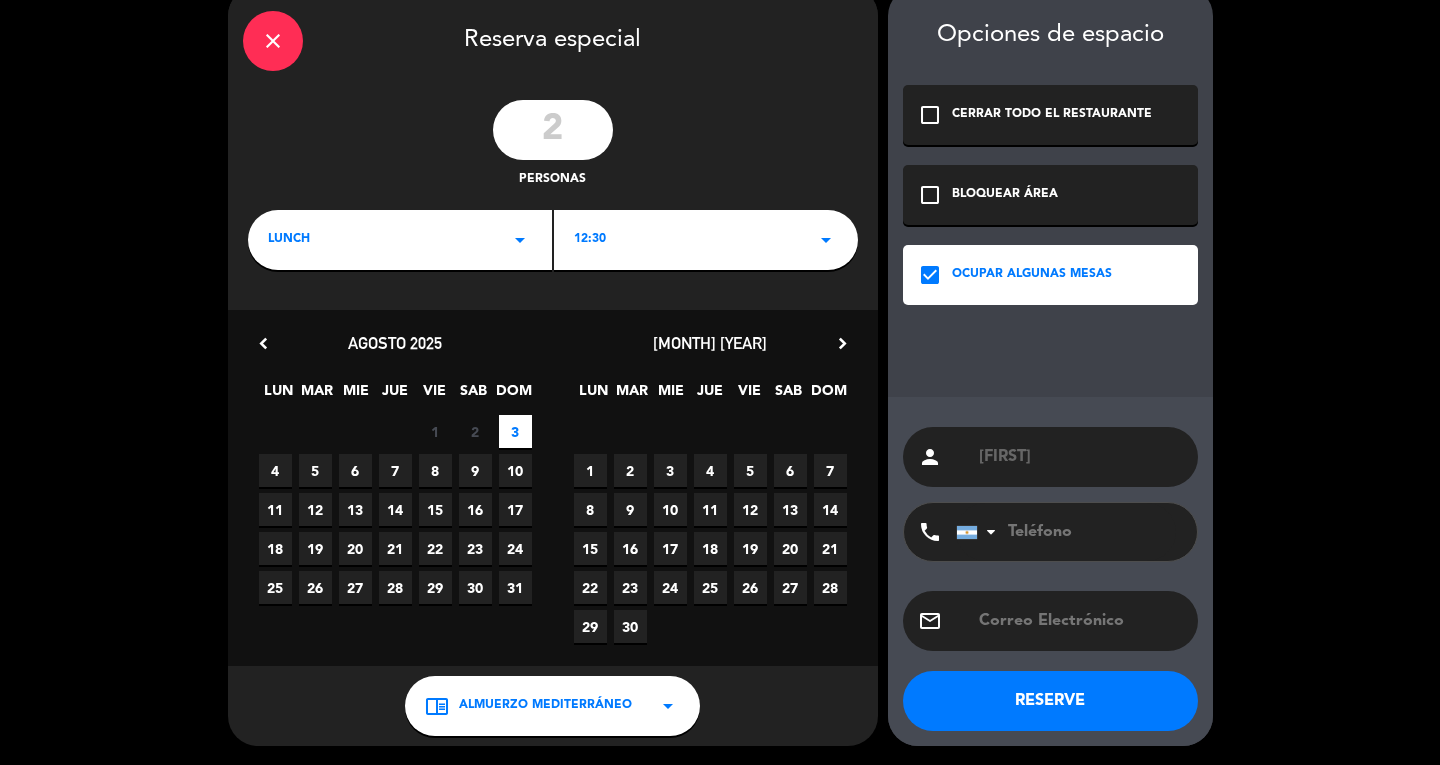 click on "RESERVE" 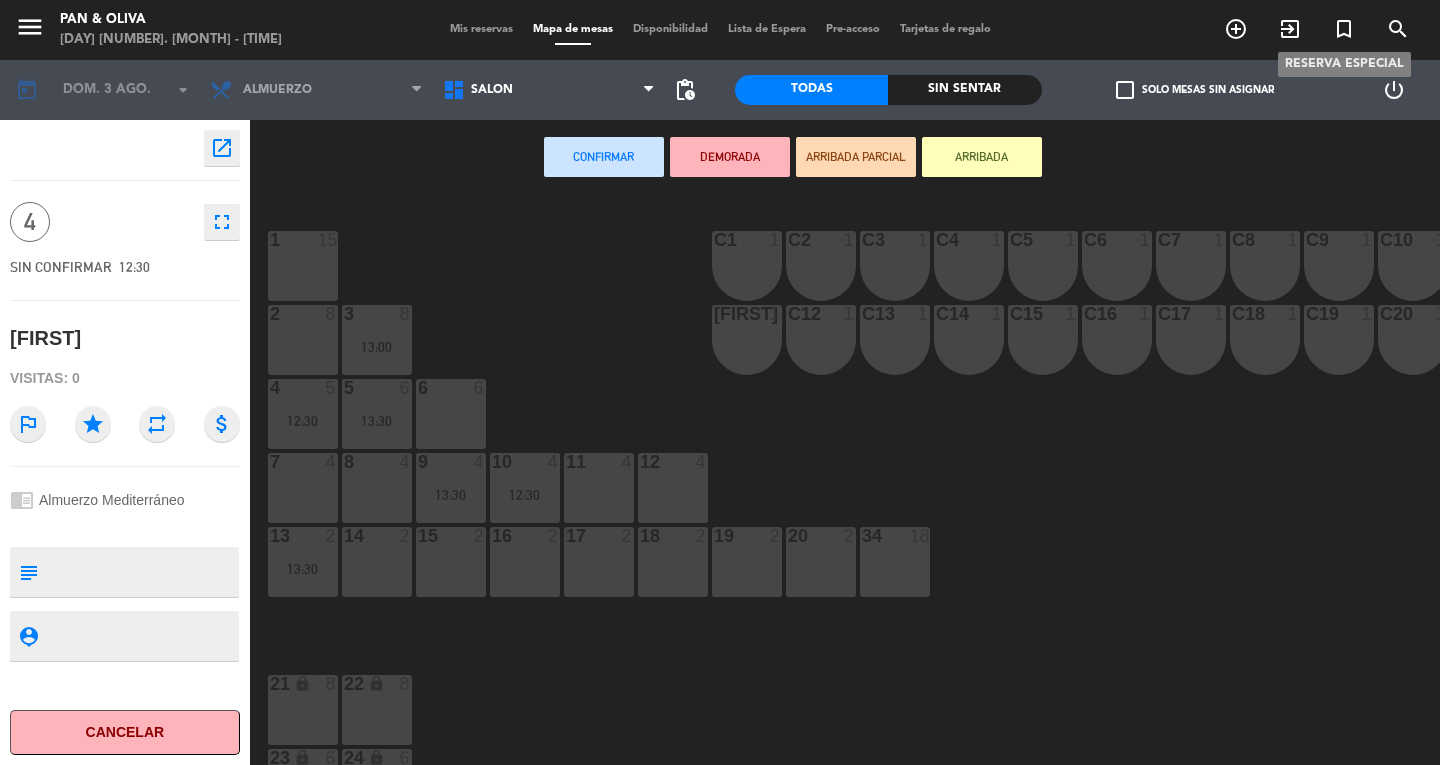 click on "turned_in_not" at bounding box center (1344, 29) 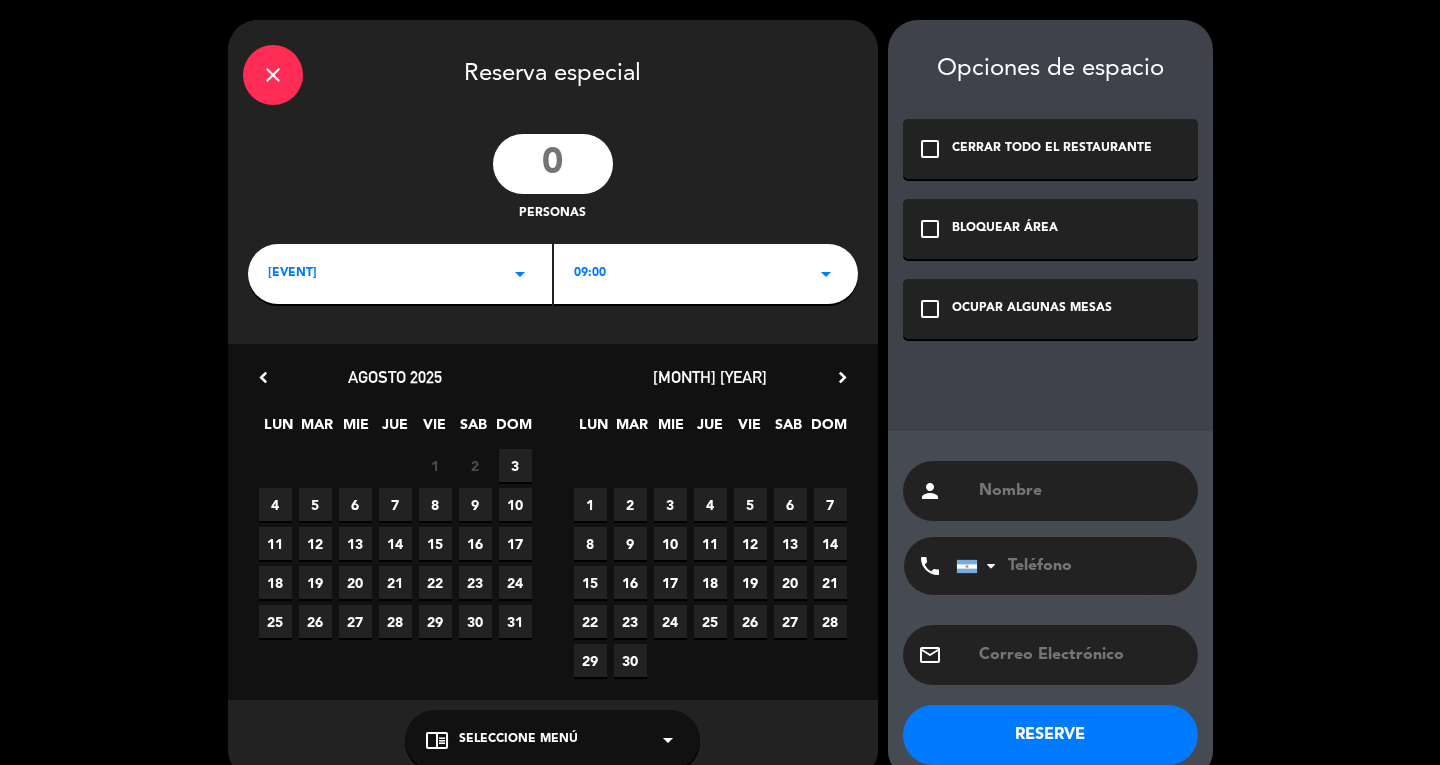 click 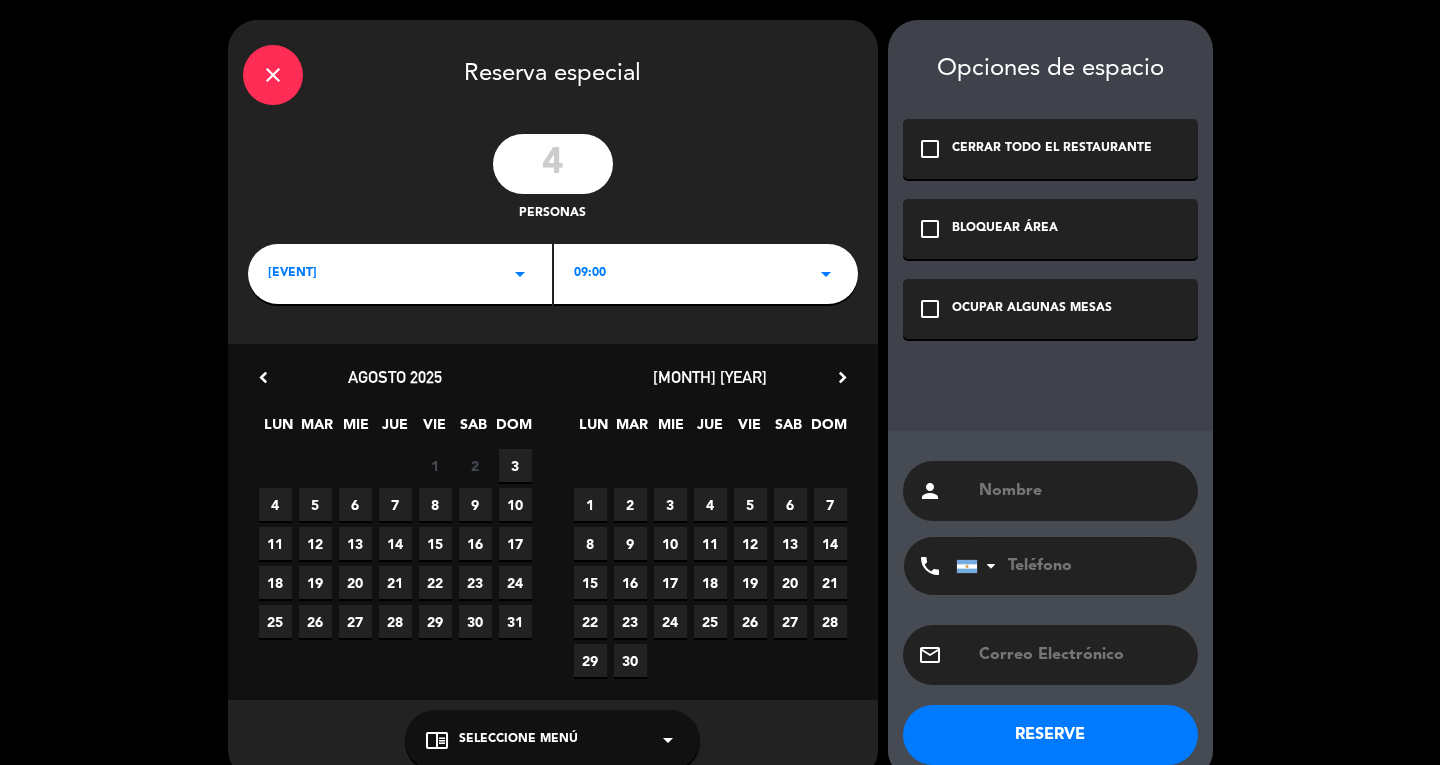 type on "4" 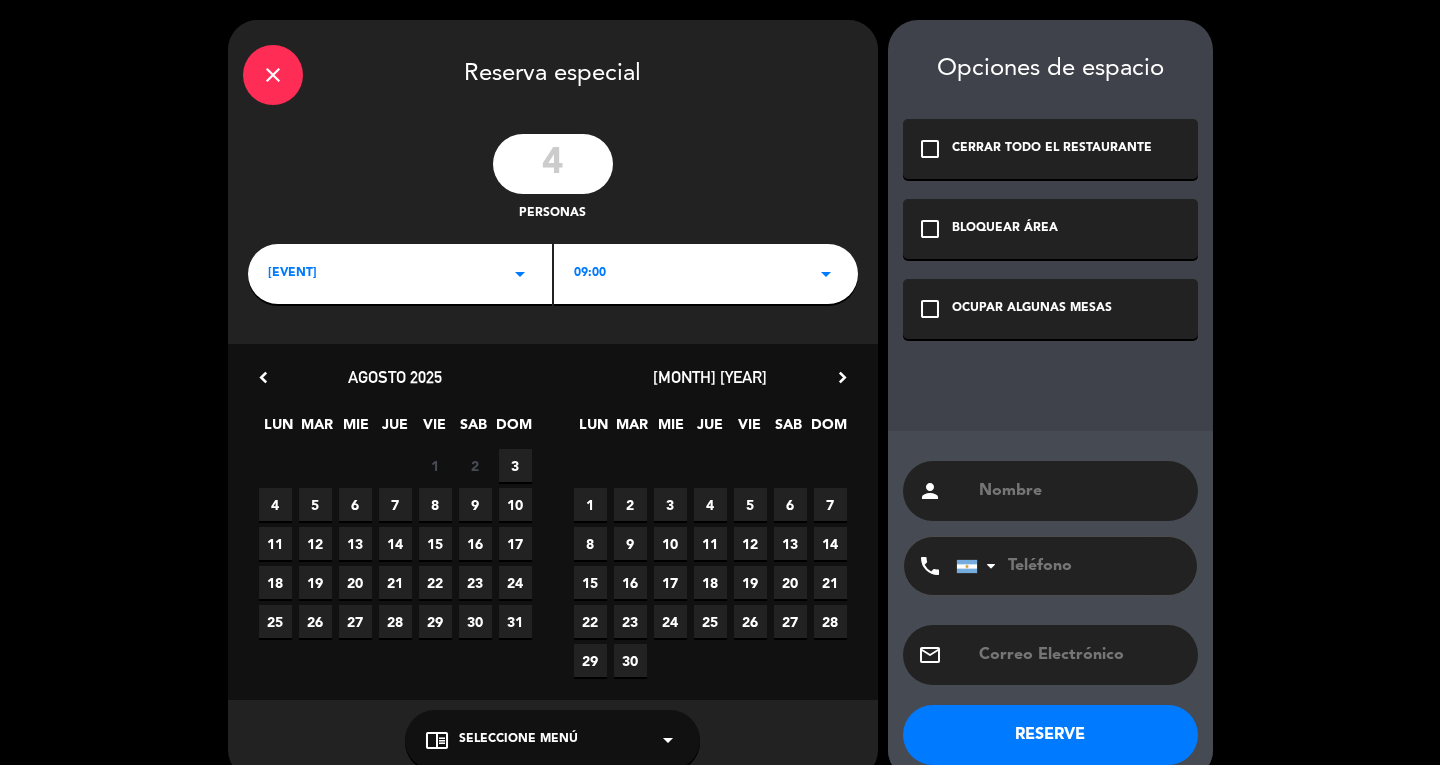 click on "BRUNCH arrow_drop_down" 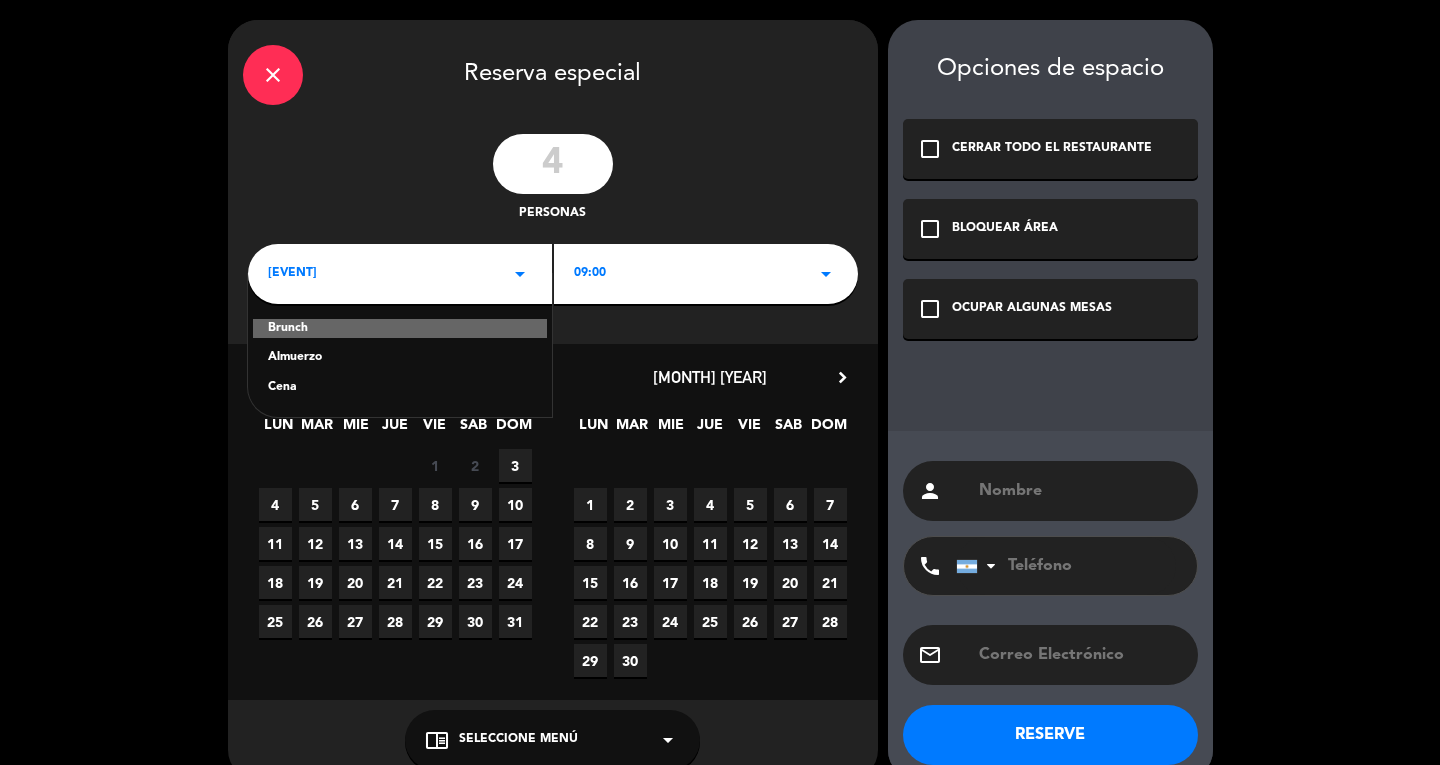 click on "Almuerzo" 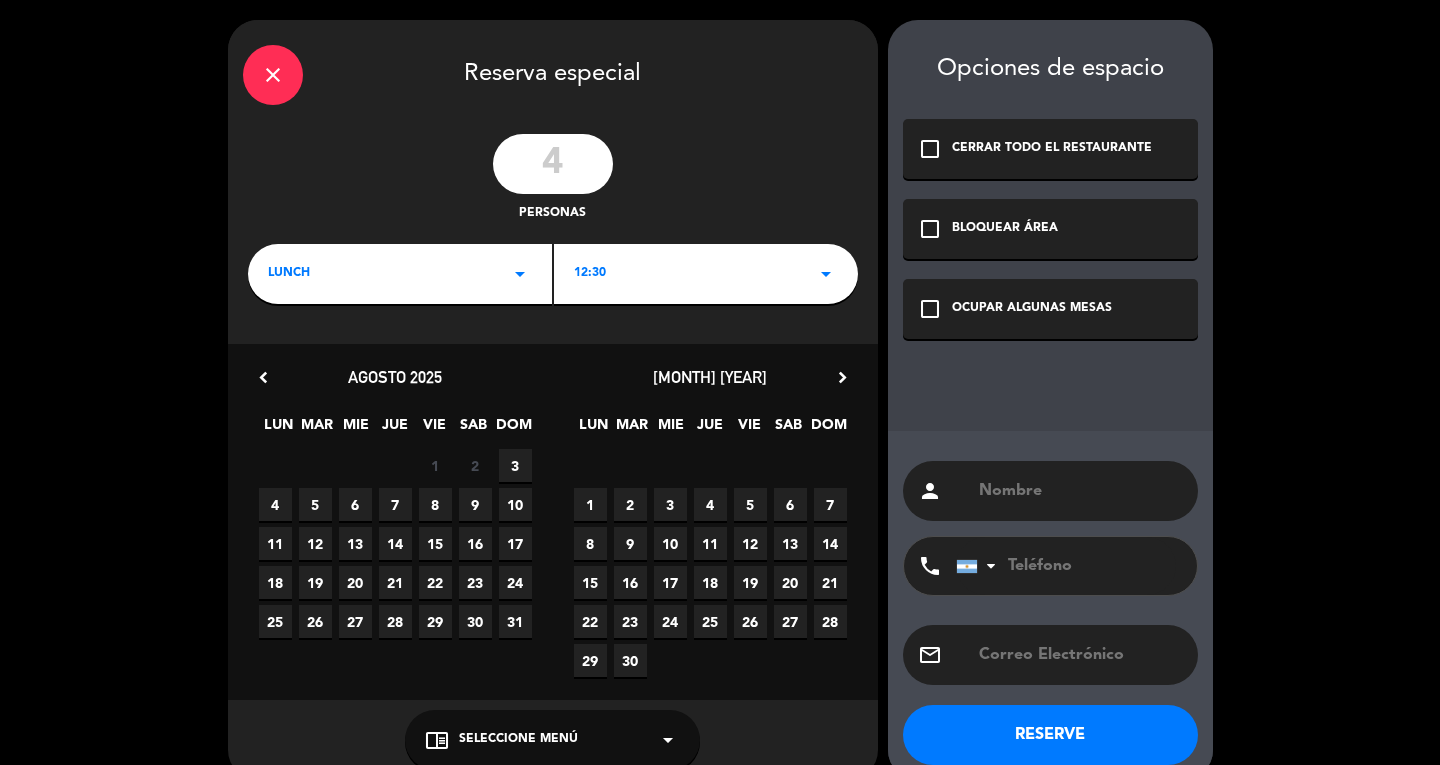 click on "3" at bounding box center [515, 465] 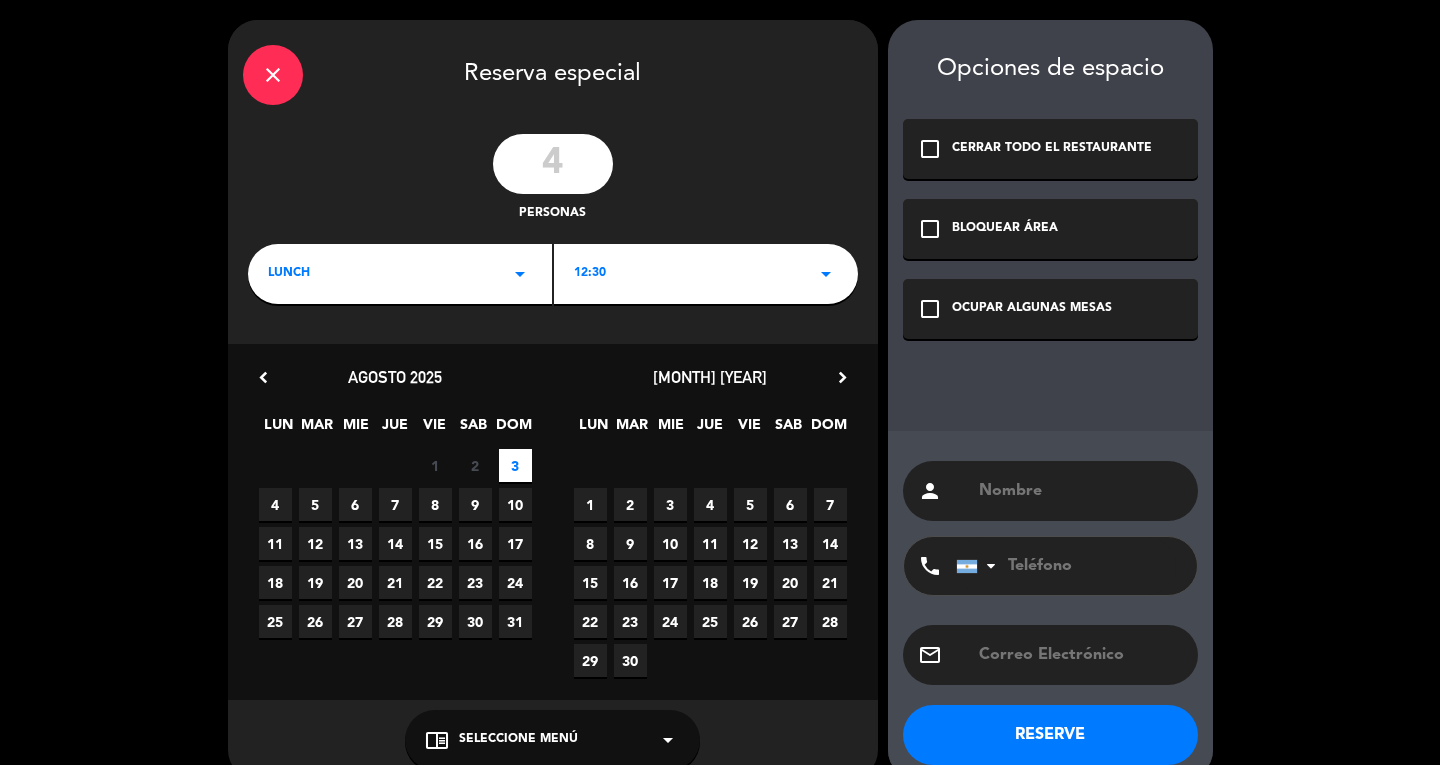 drag, startPoint x: 1149, startPoint y: 266, endPoint x: 1093, endPoint y: 302, distance: 66.573265 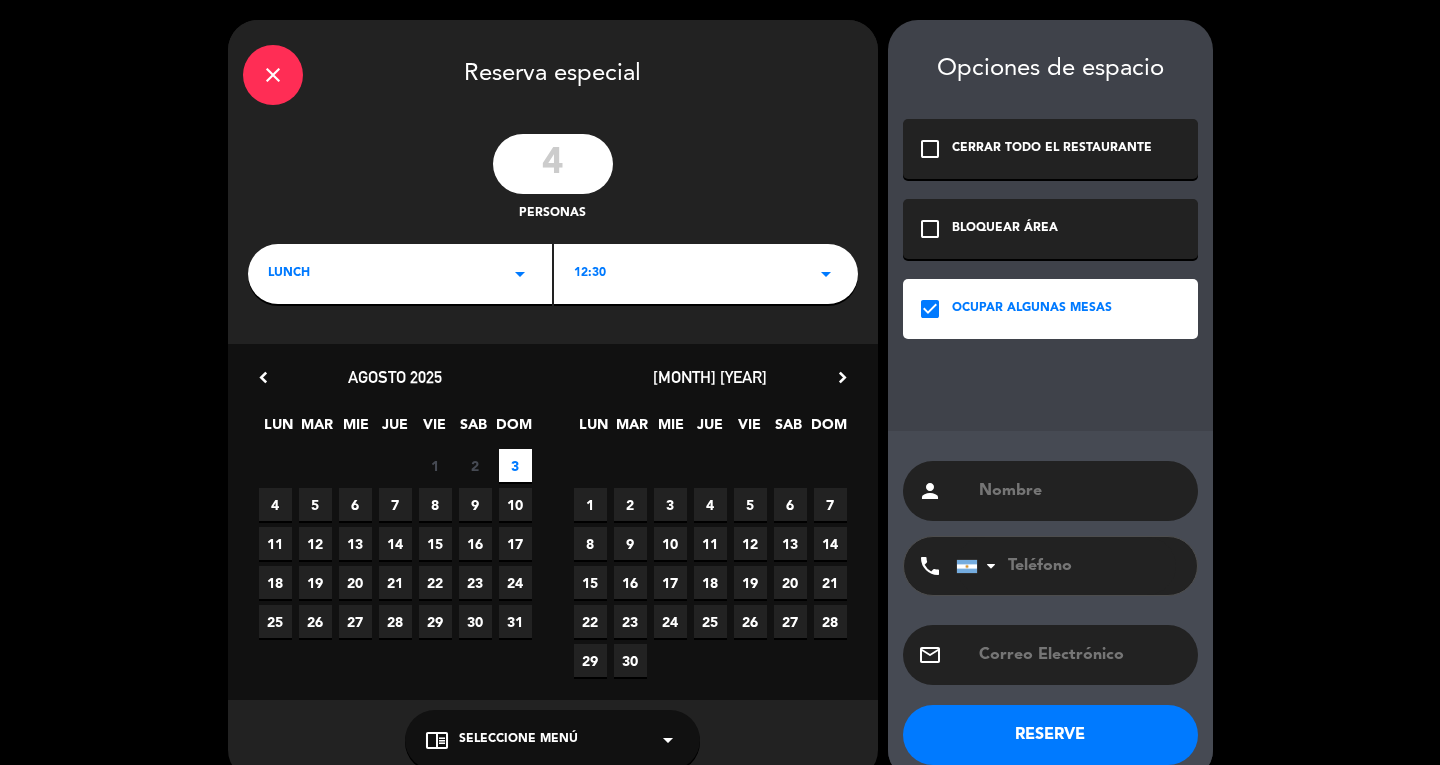 click on "person" 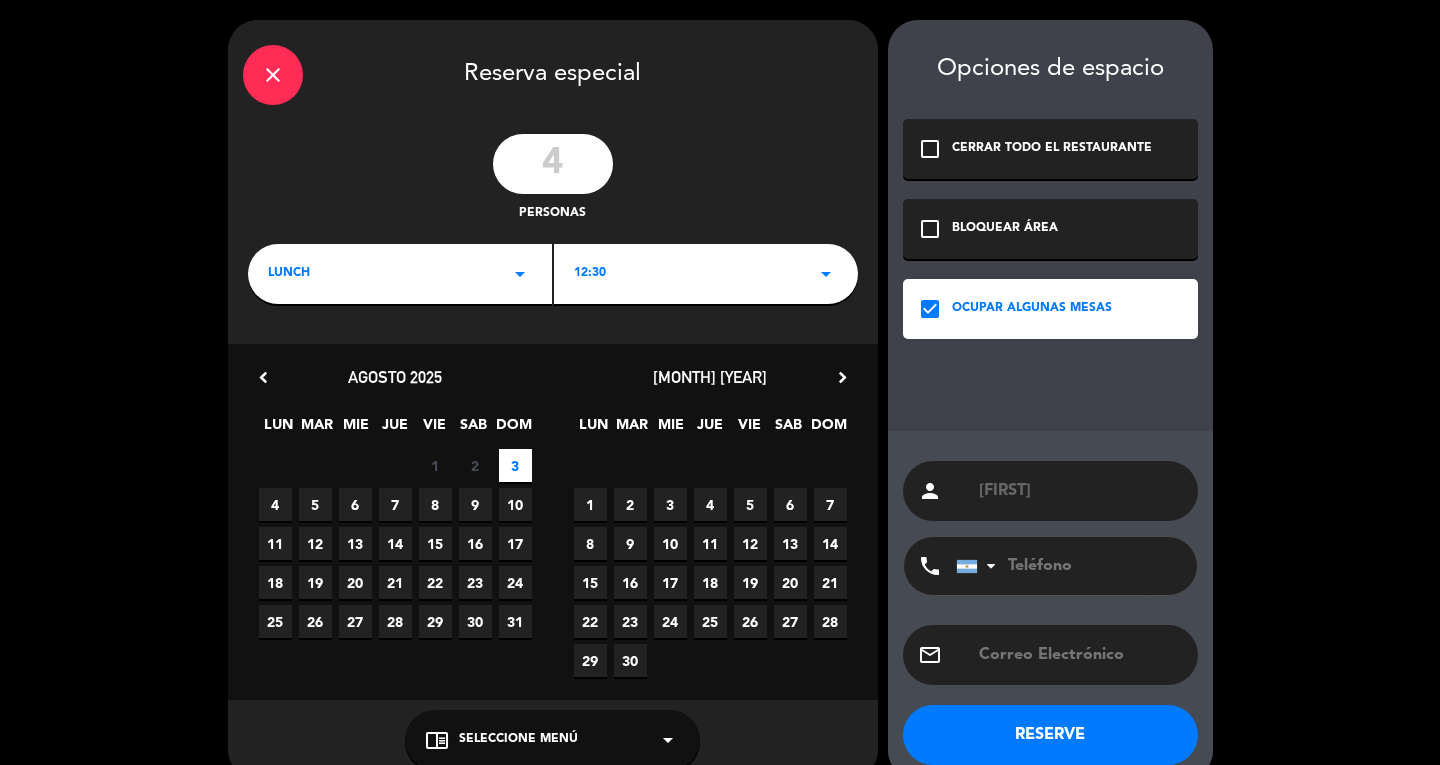type on "[FIRST]" 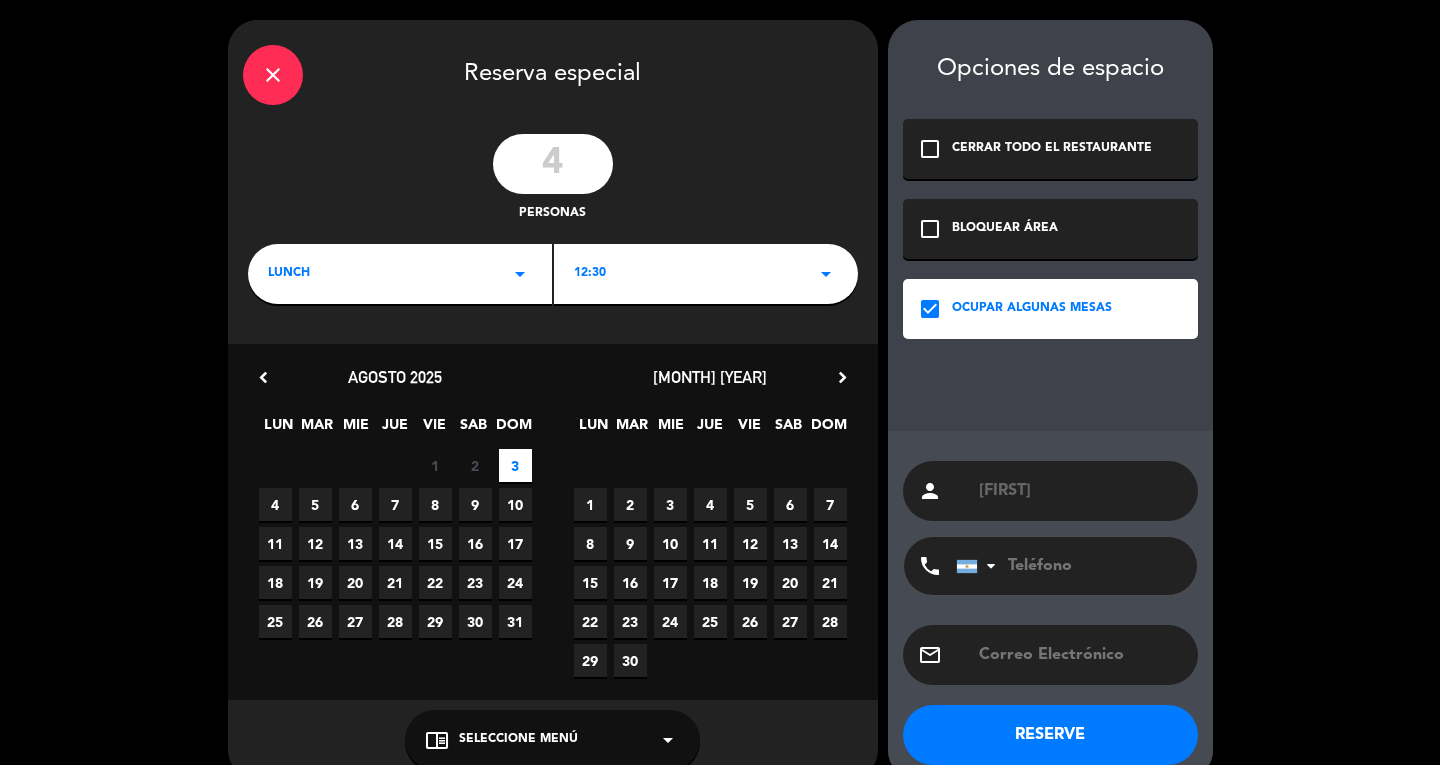 click on "Seleccione Menú" 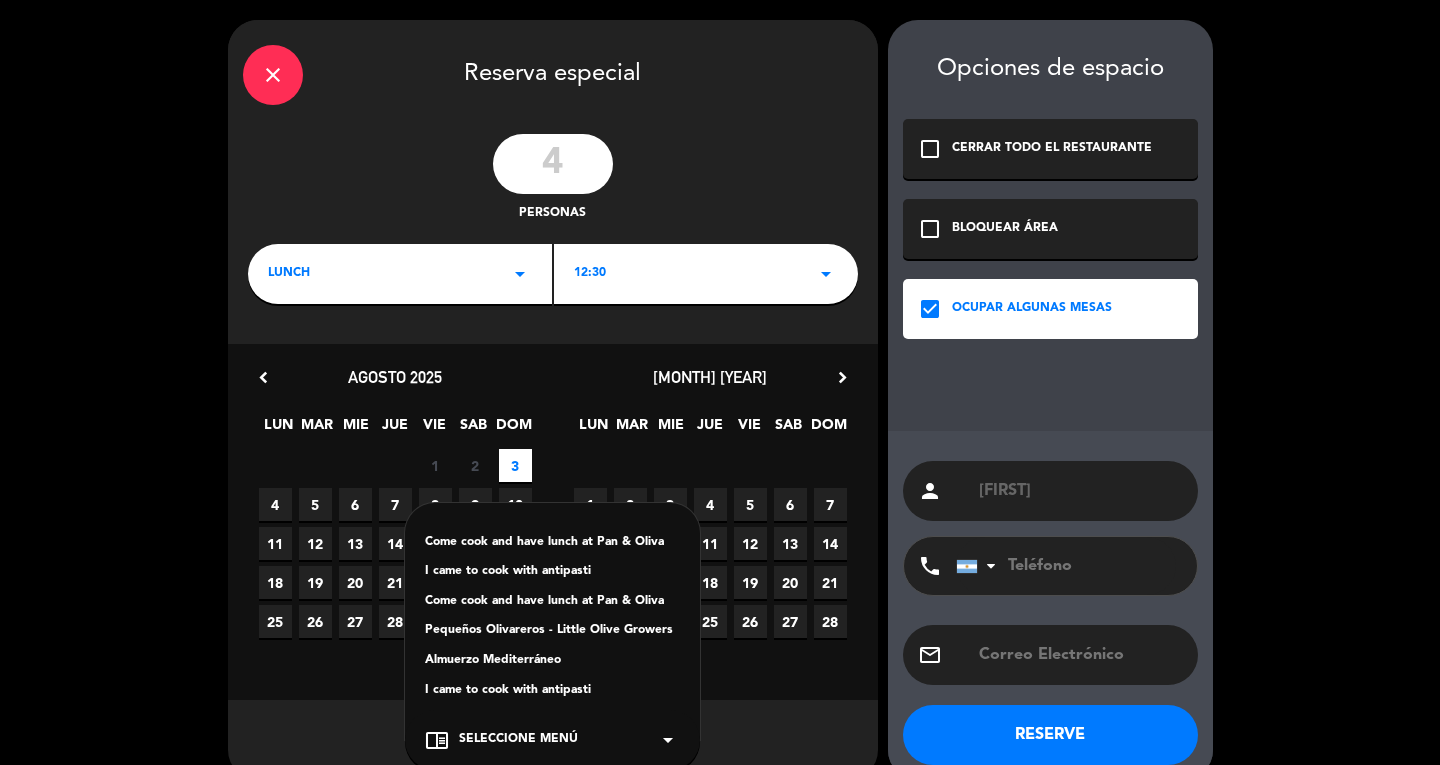 drag, startPoint x: 492, startPoint y: 657, endPoint x: 1030, endPoint y: 701, distance: 539.79626 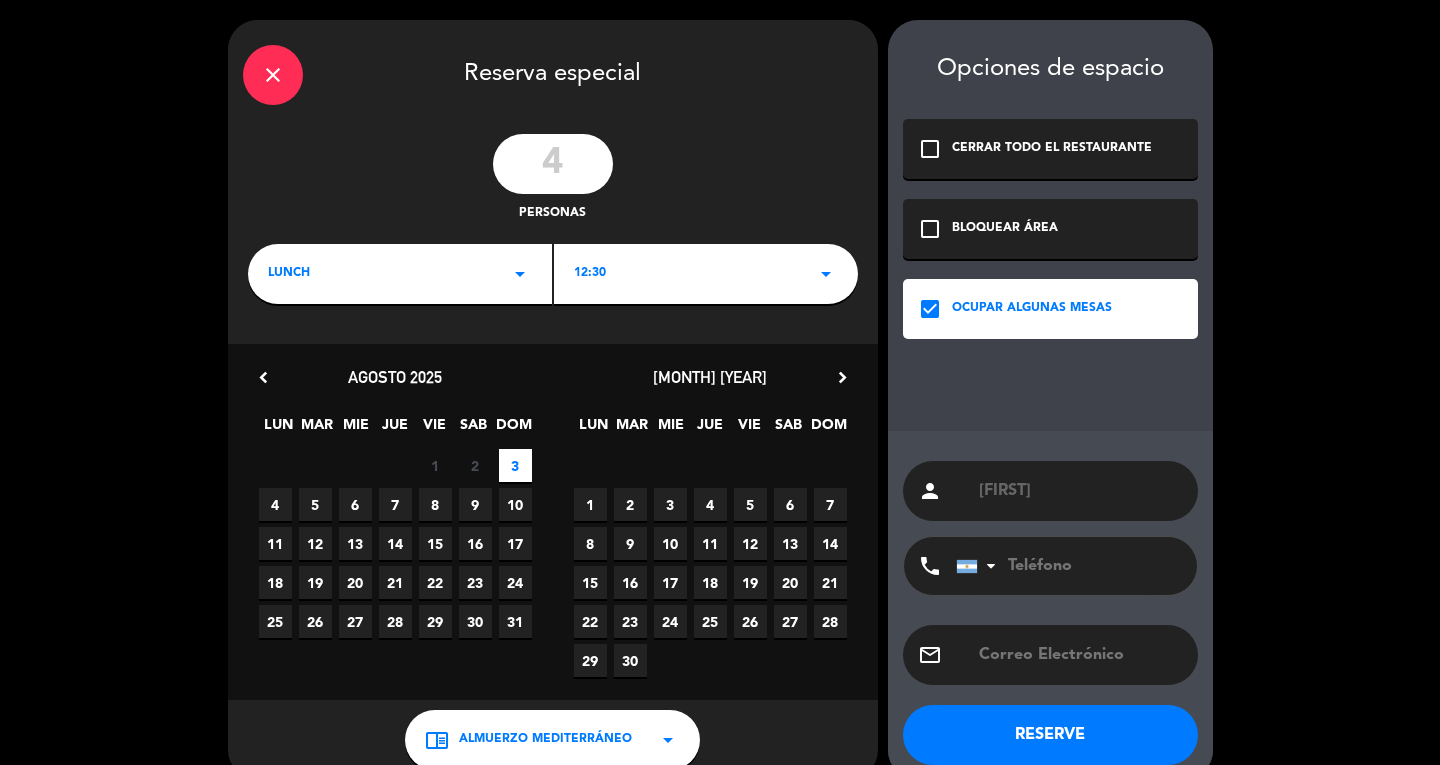 click on "RESERVE" 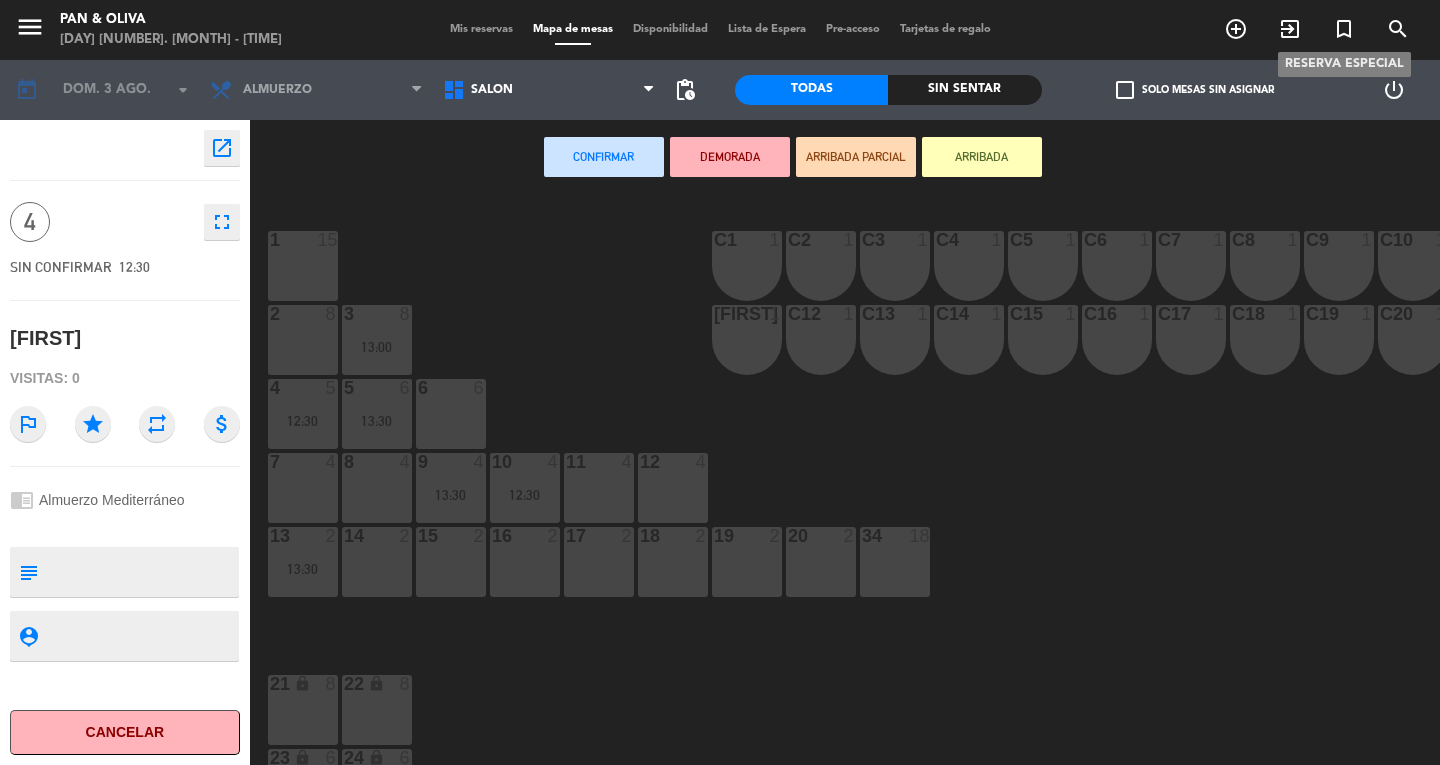 click on "turned_in_not" at bounding box center [1344, 29] 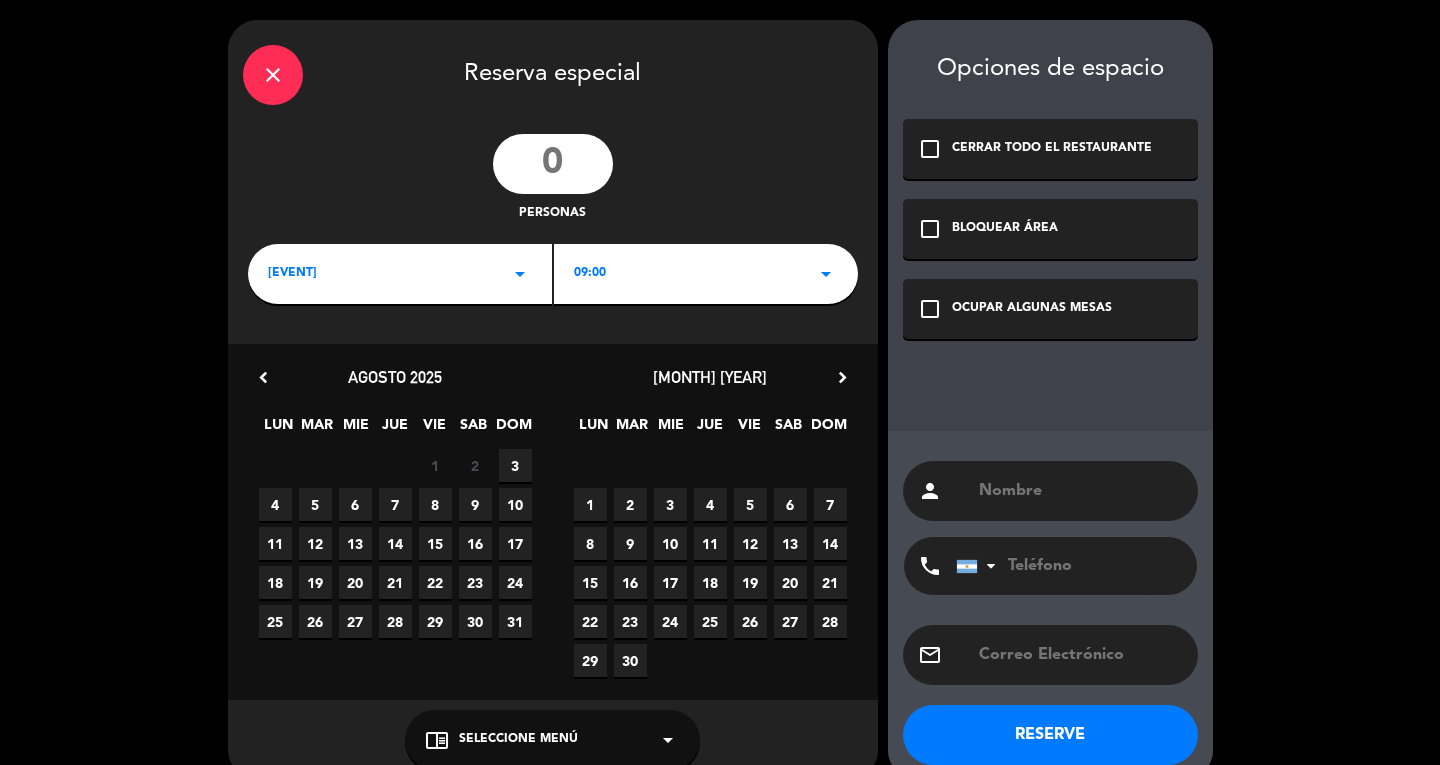 click 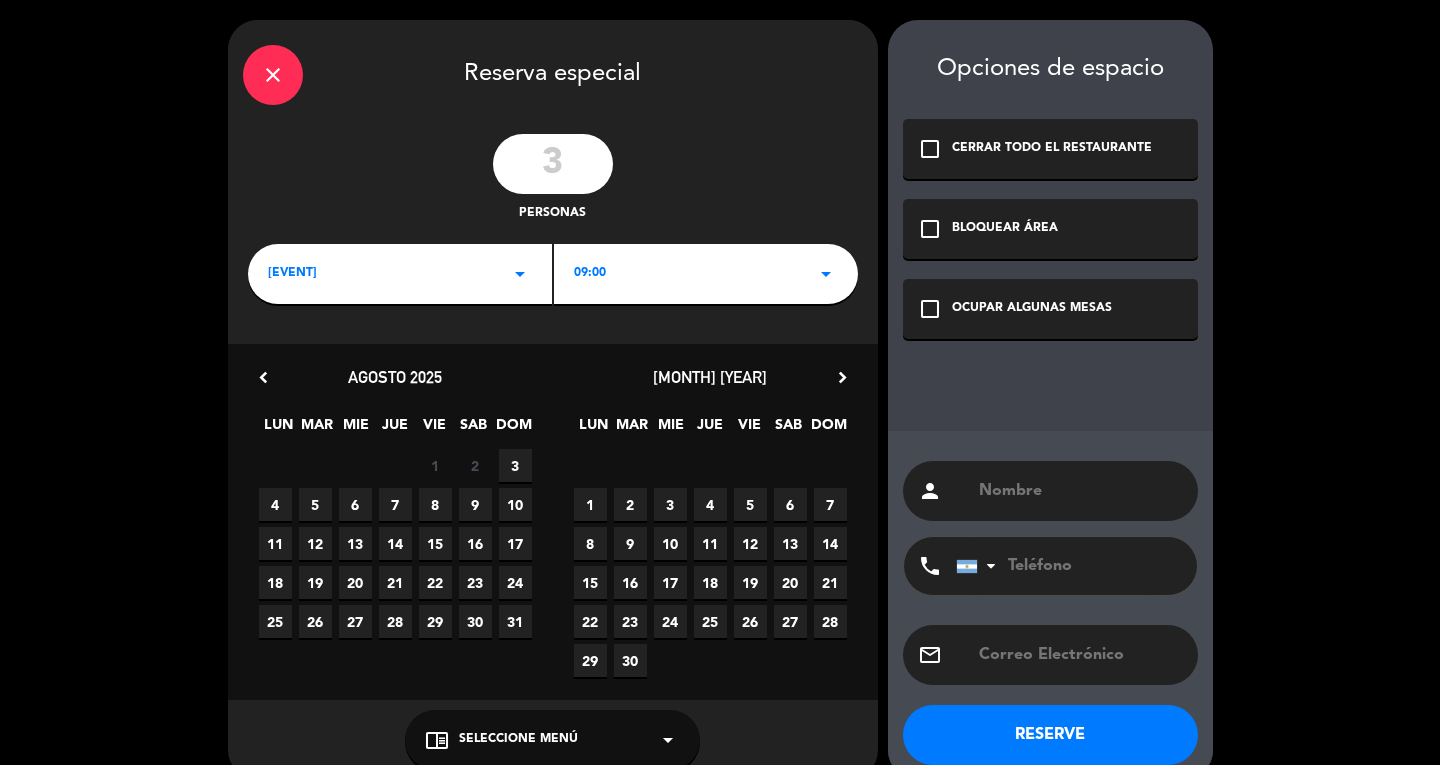 type on "3" 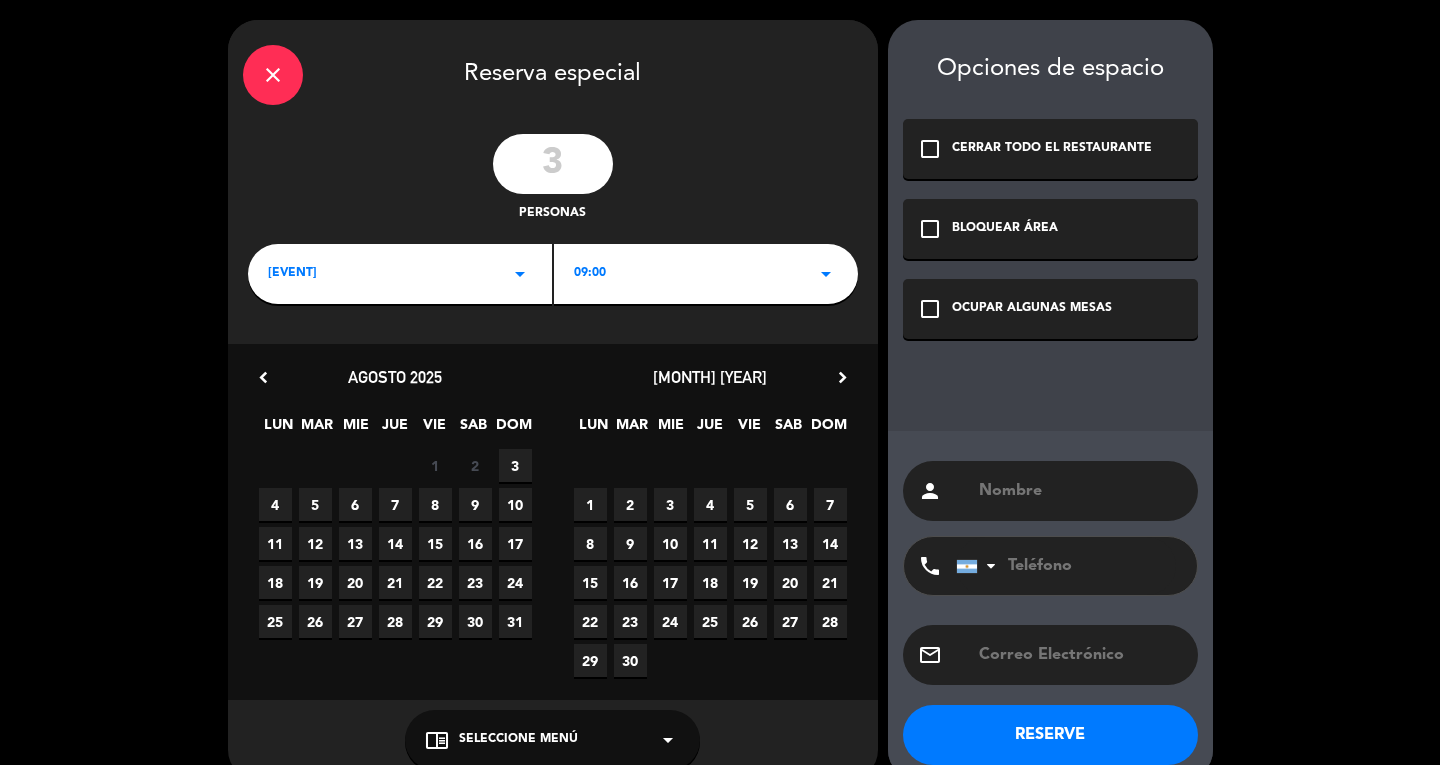 click on "BRUNCH arrow_drop_down" 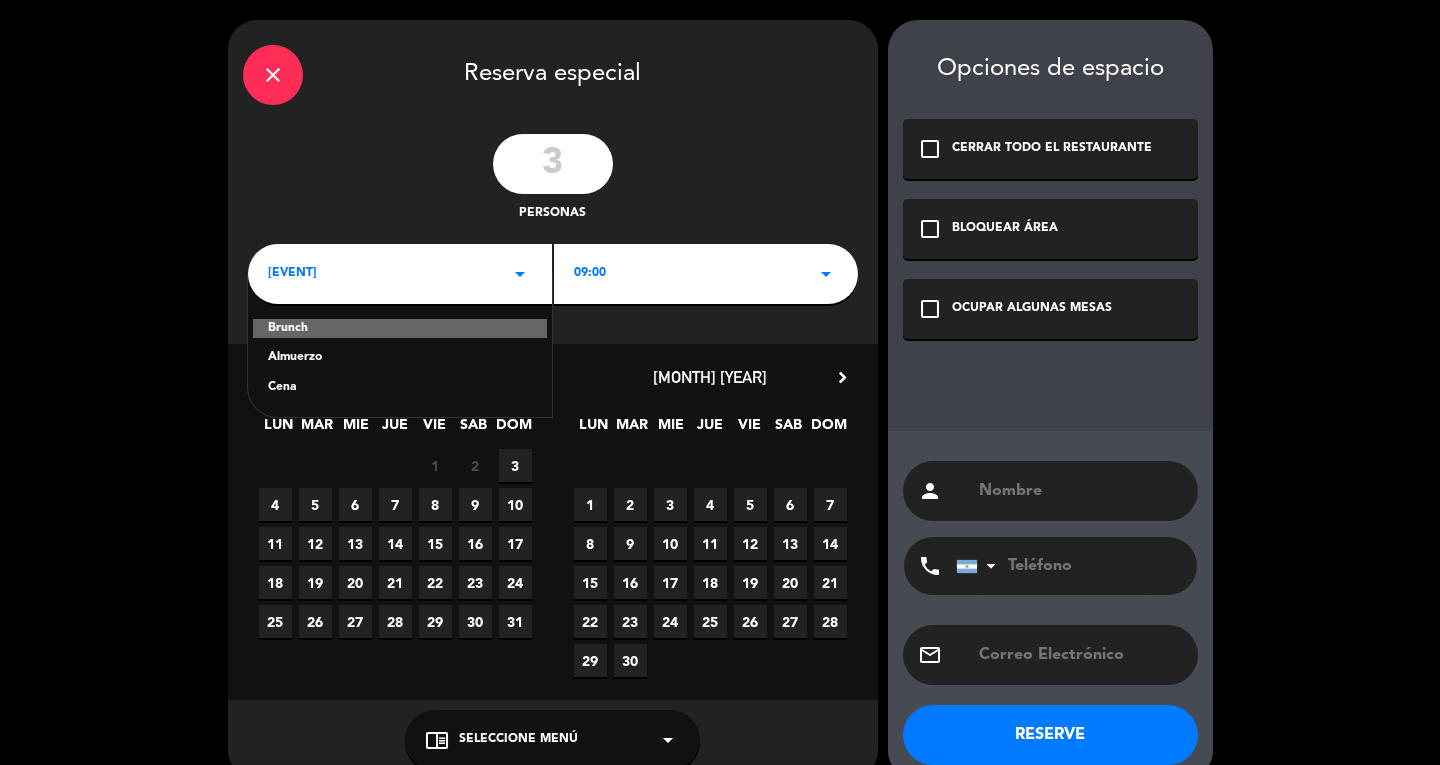 click on "Almuerzo" 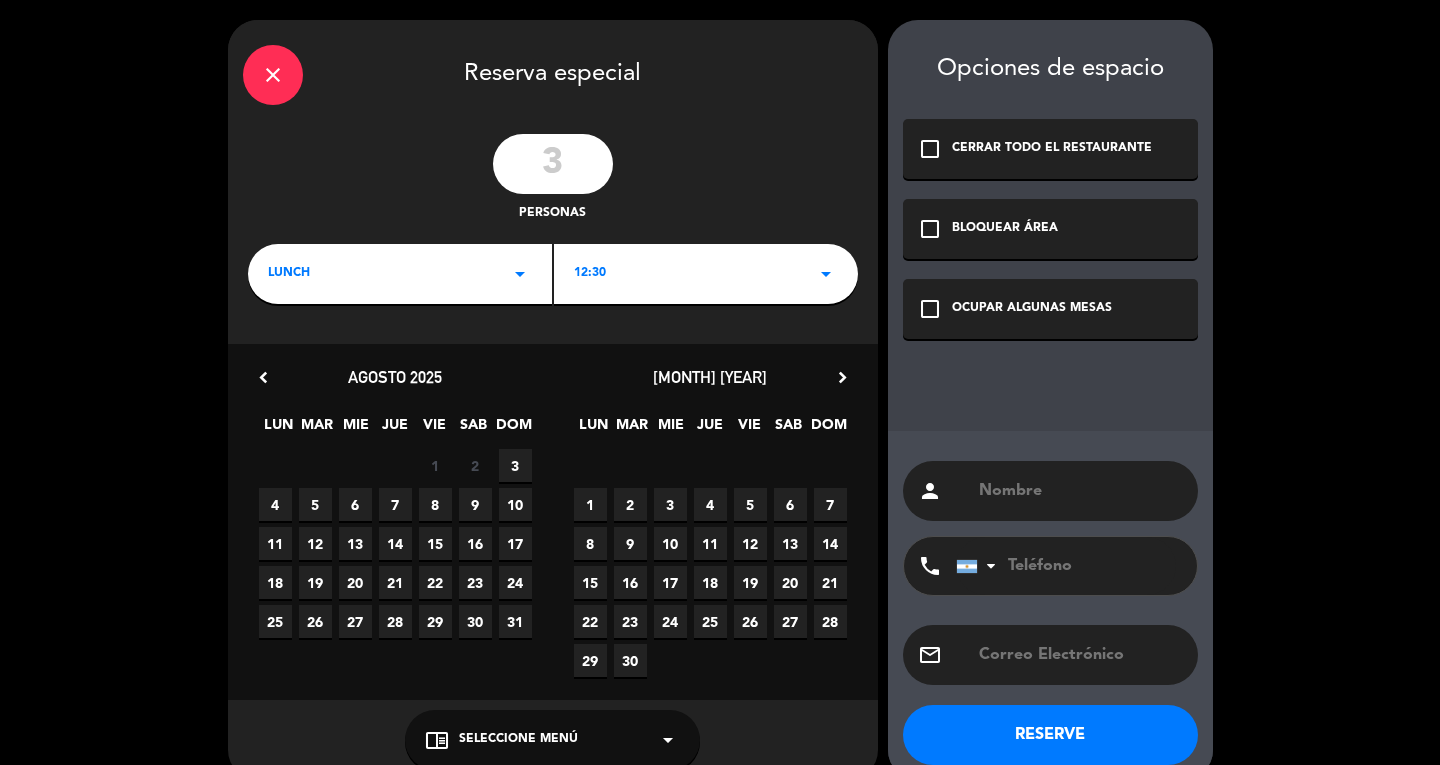 click on "3" at bounding box center (515, 465) 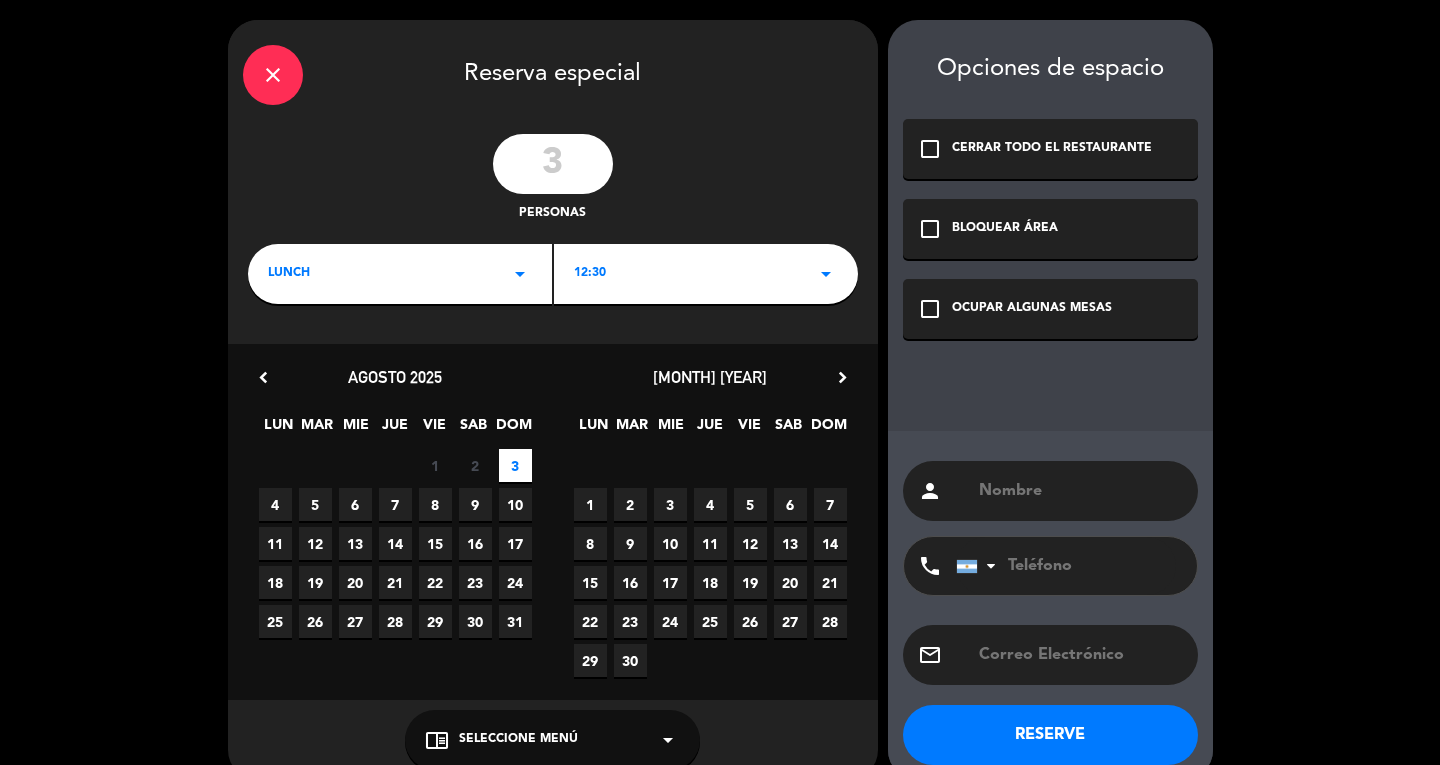 click on "OCUPAR ALGUNAS MESAS" 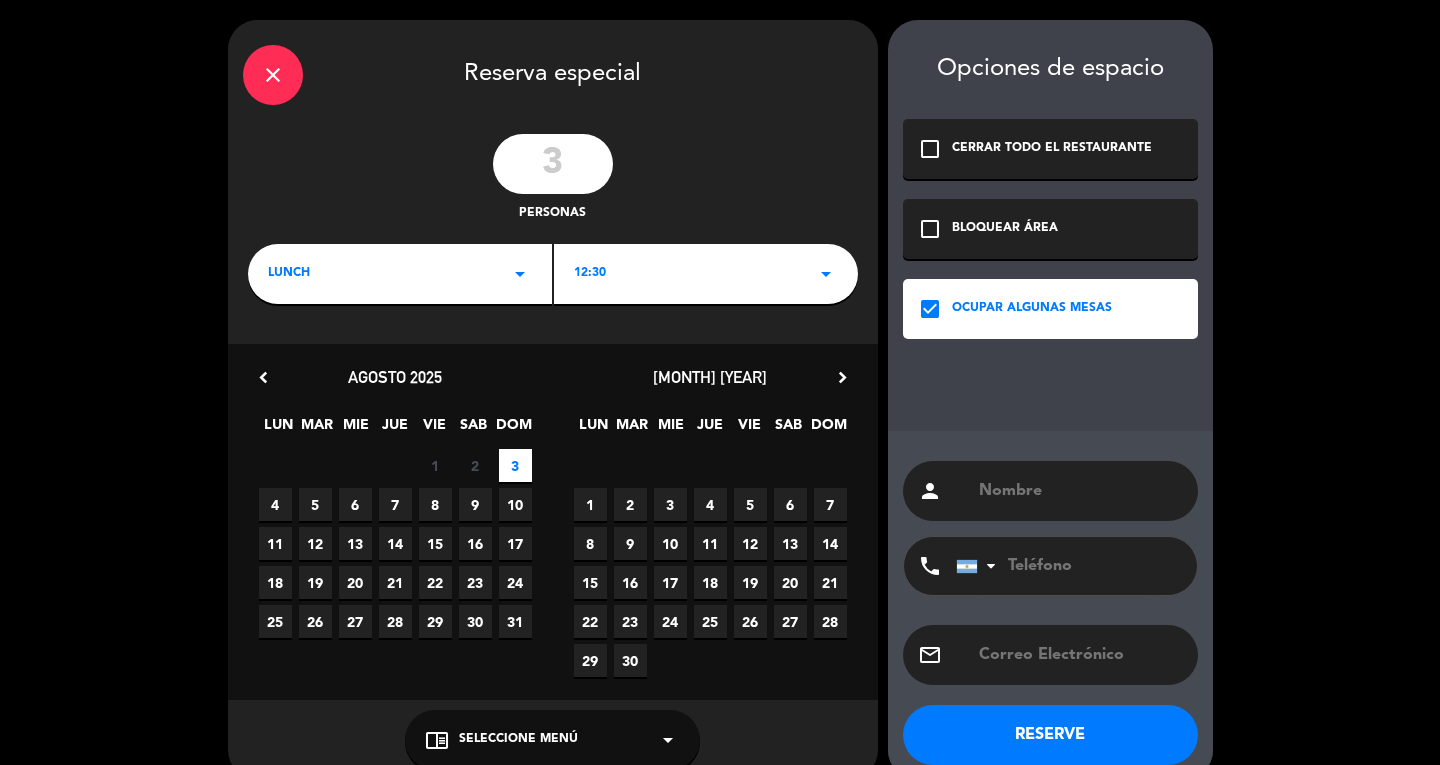 click at bounding box center (1080, 491) 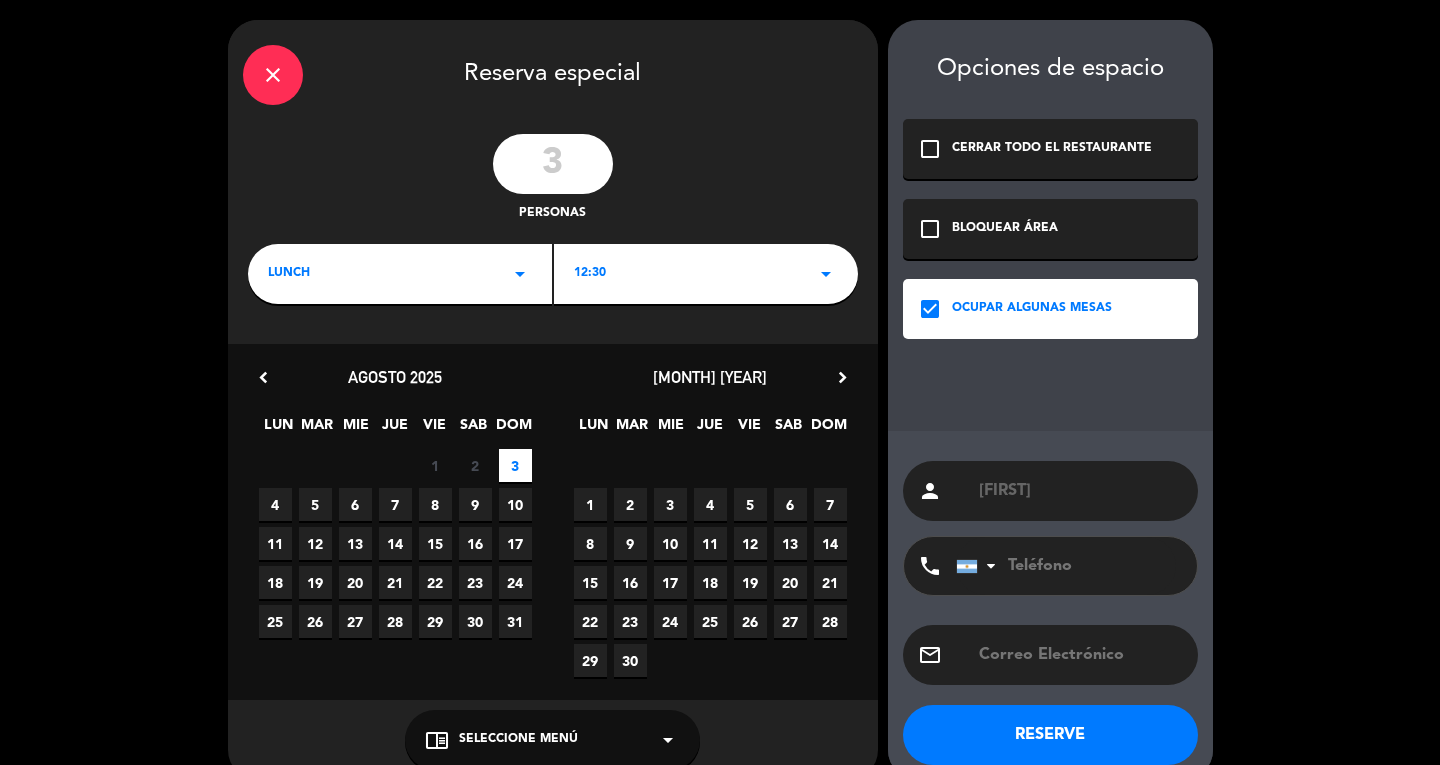 scroll, scrollTop: 34, scrollLeft: 0, axis: vertical 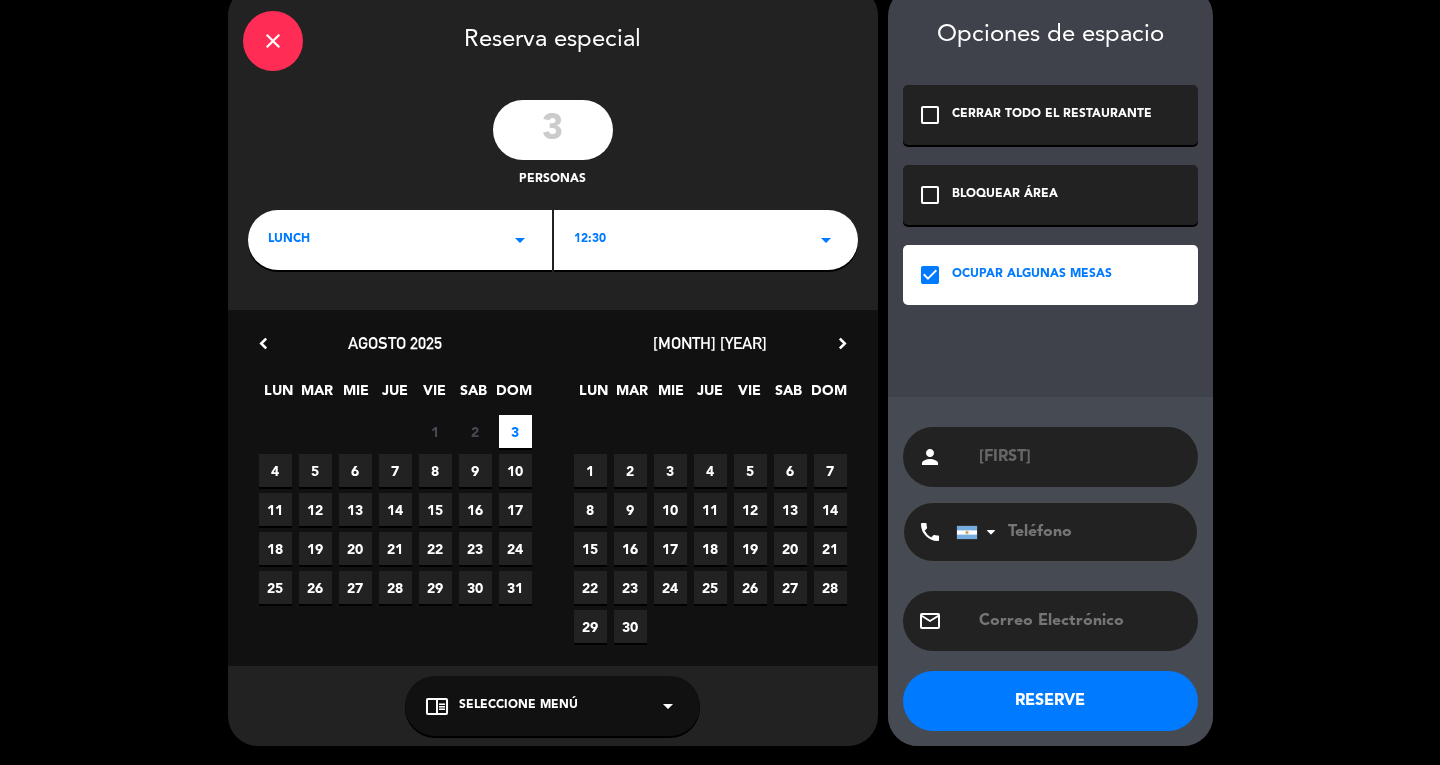 type on "[FIRST]" 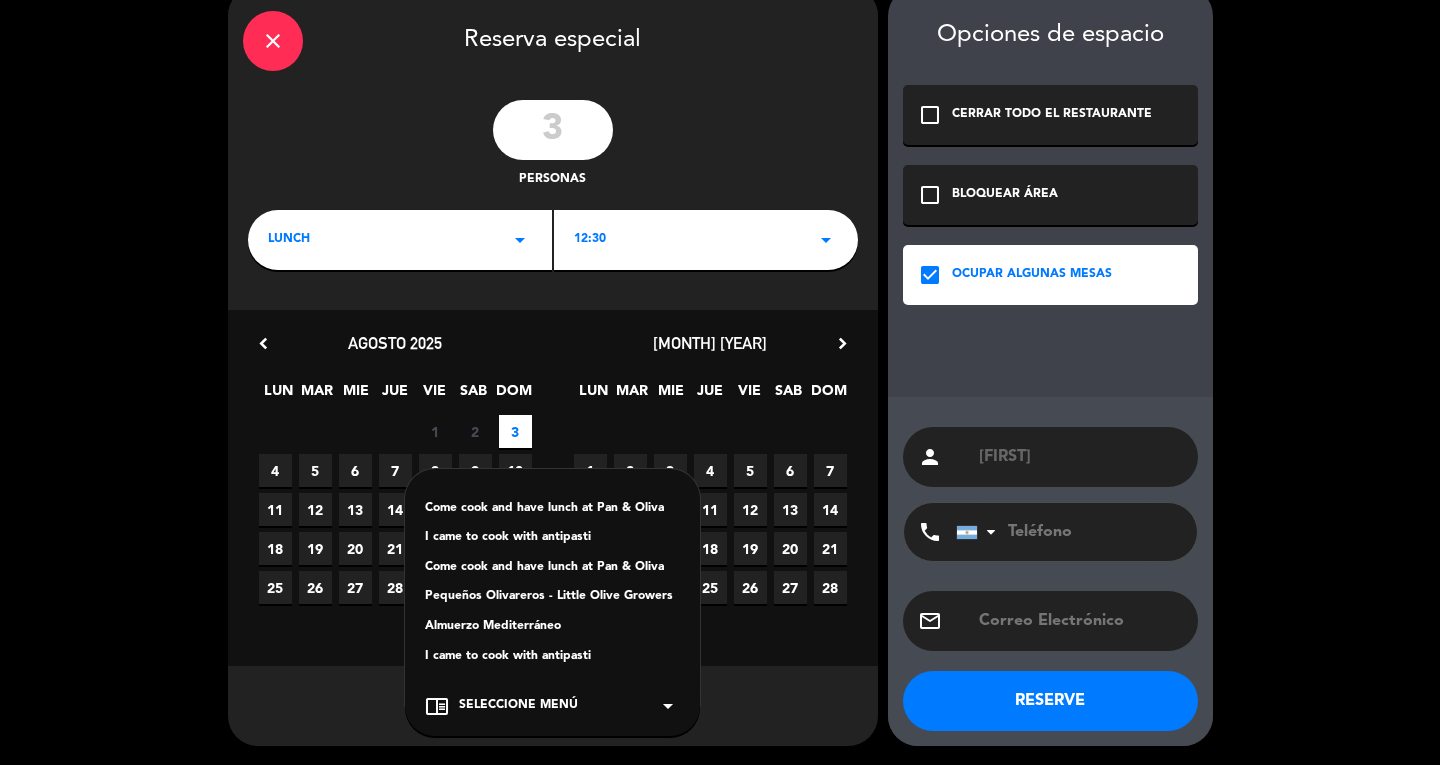 drag, startPoint x: 532, startPoint y: 624, endPoint x: 925, endPoint y: 712, distance: 402.73193 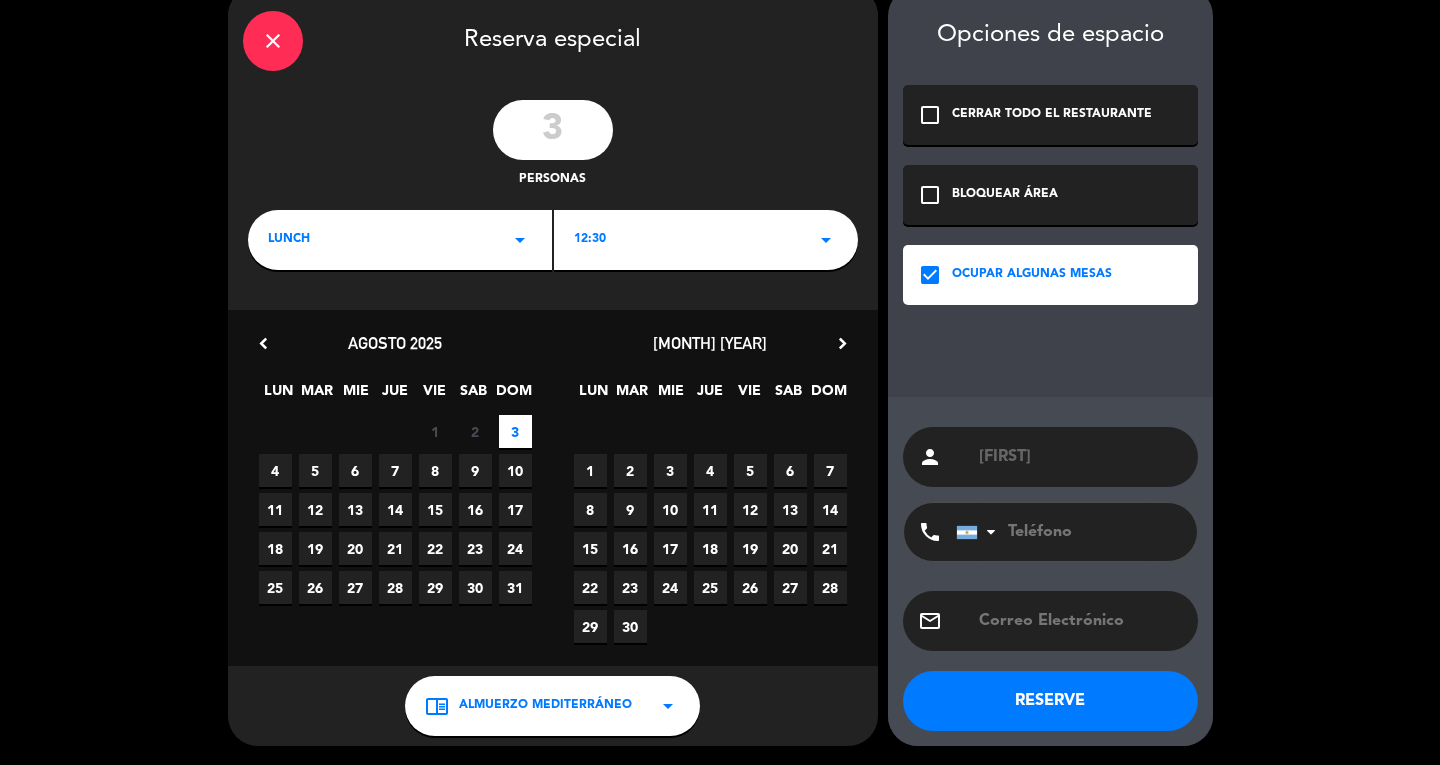 click on "RESERVE" 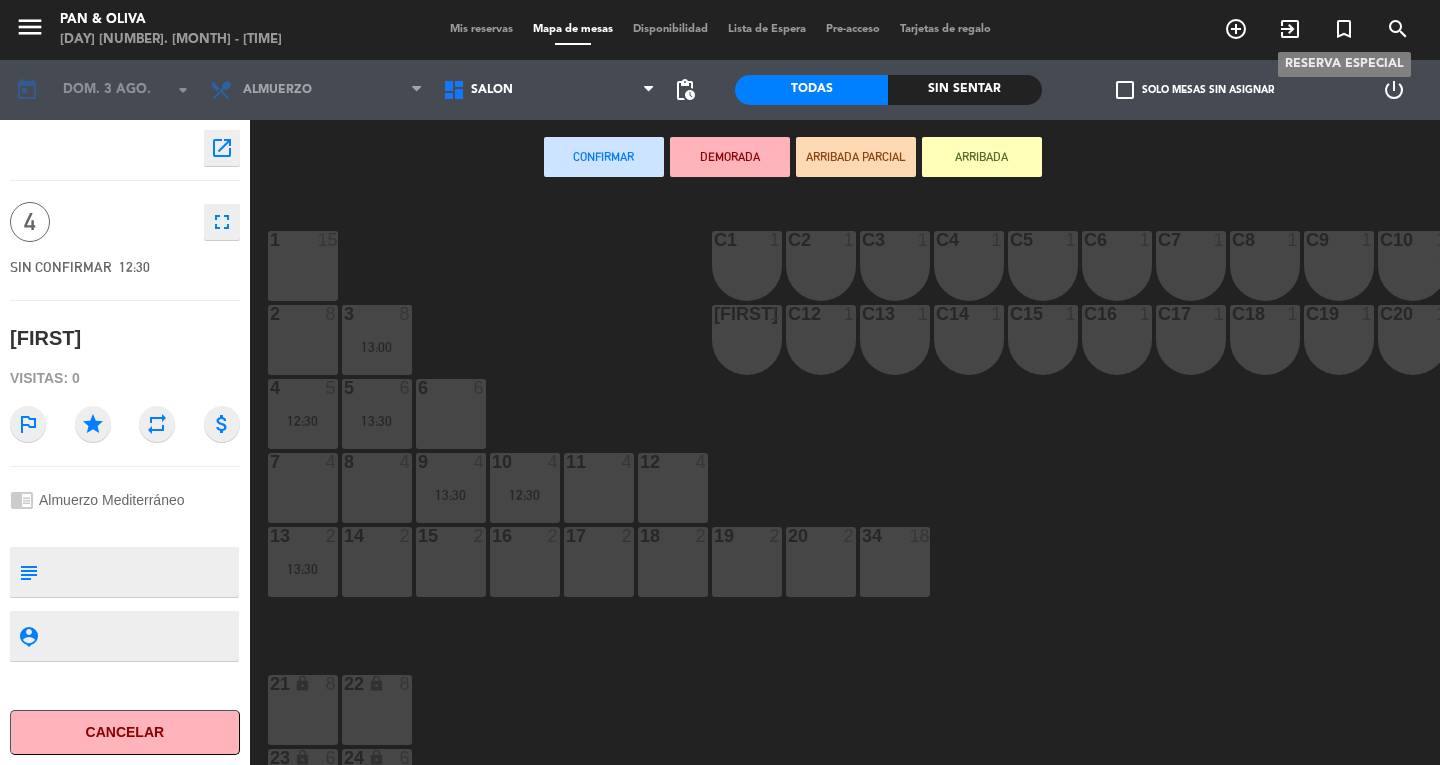 click on "turned_in_not" at bounding box center [1344, 29] 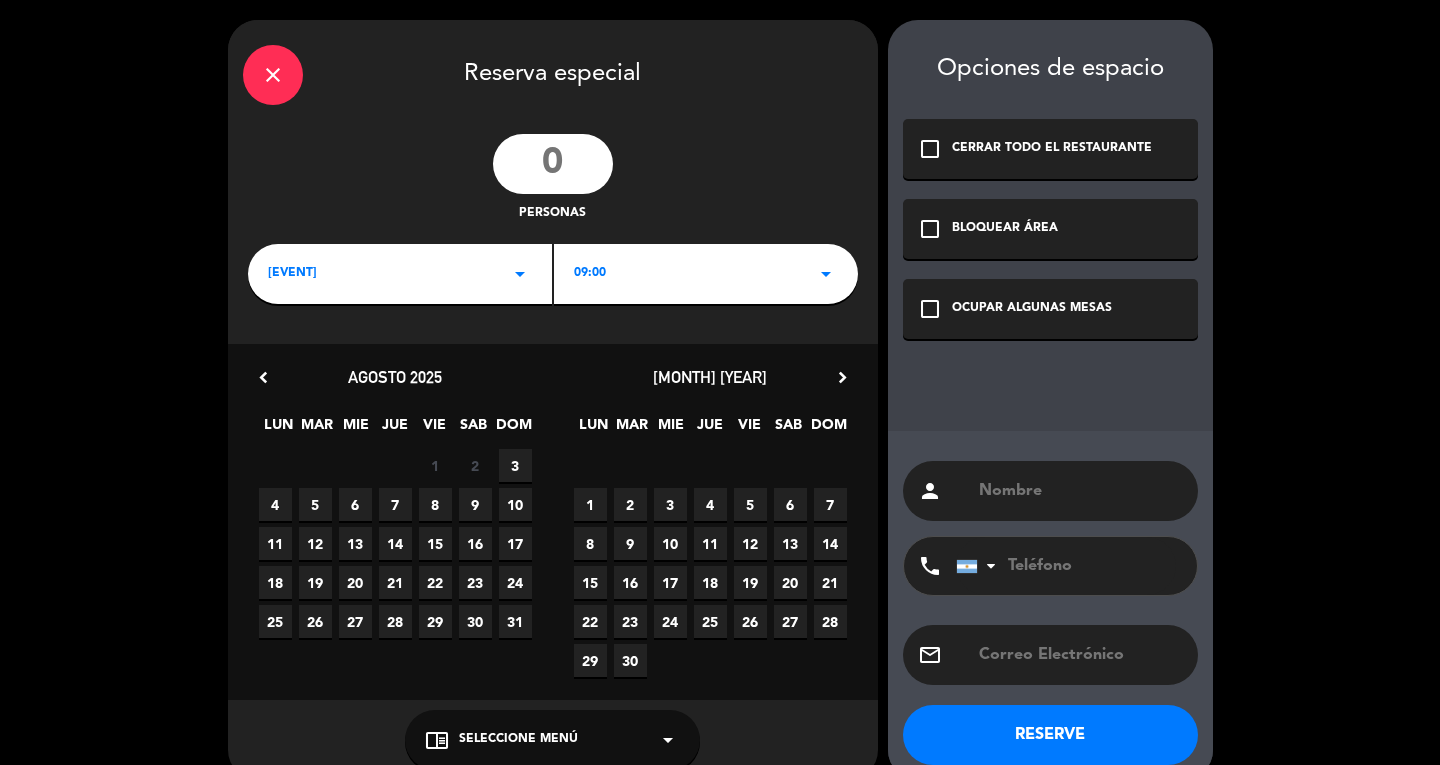 click 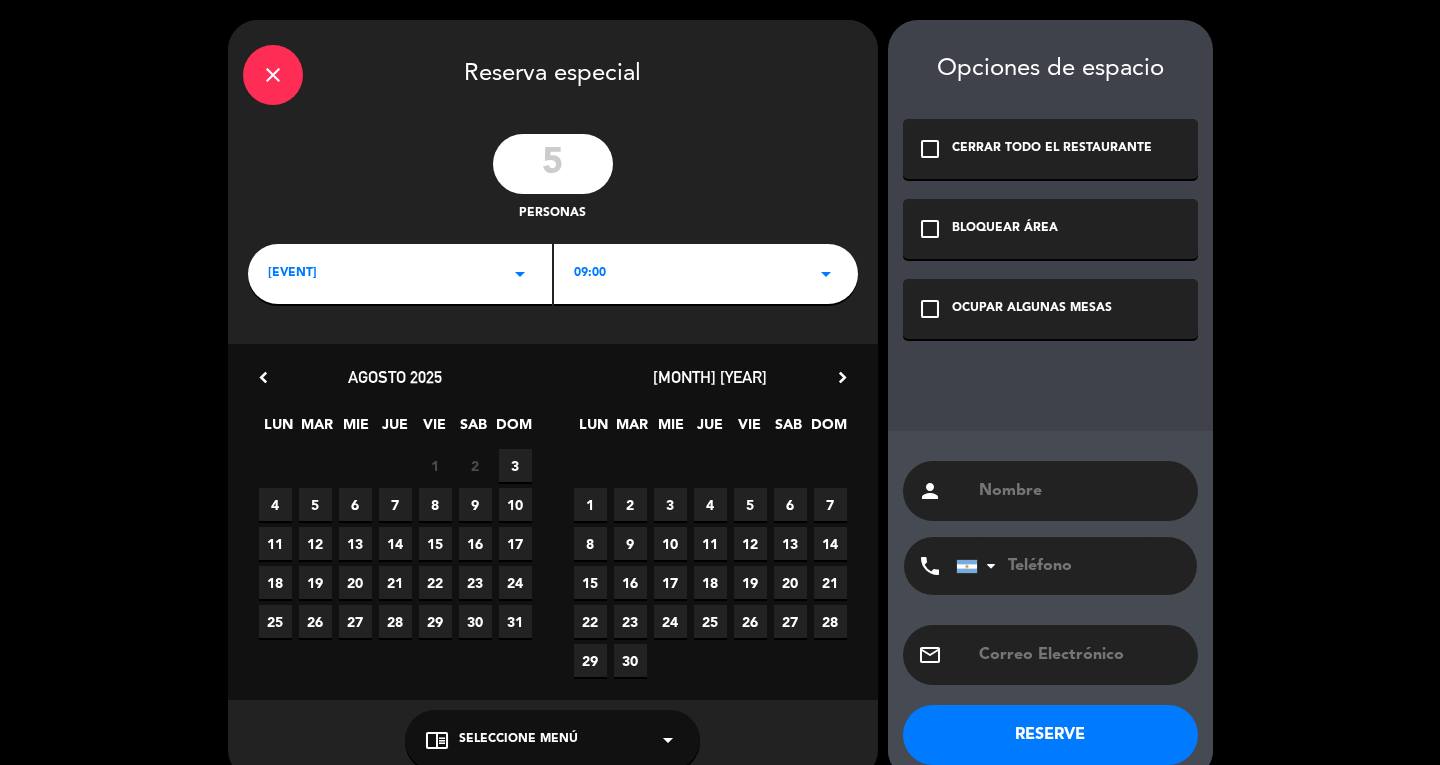 type on "5" 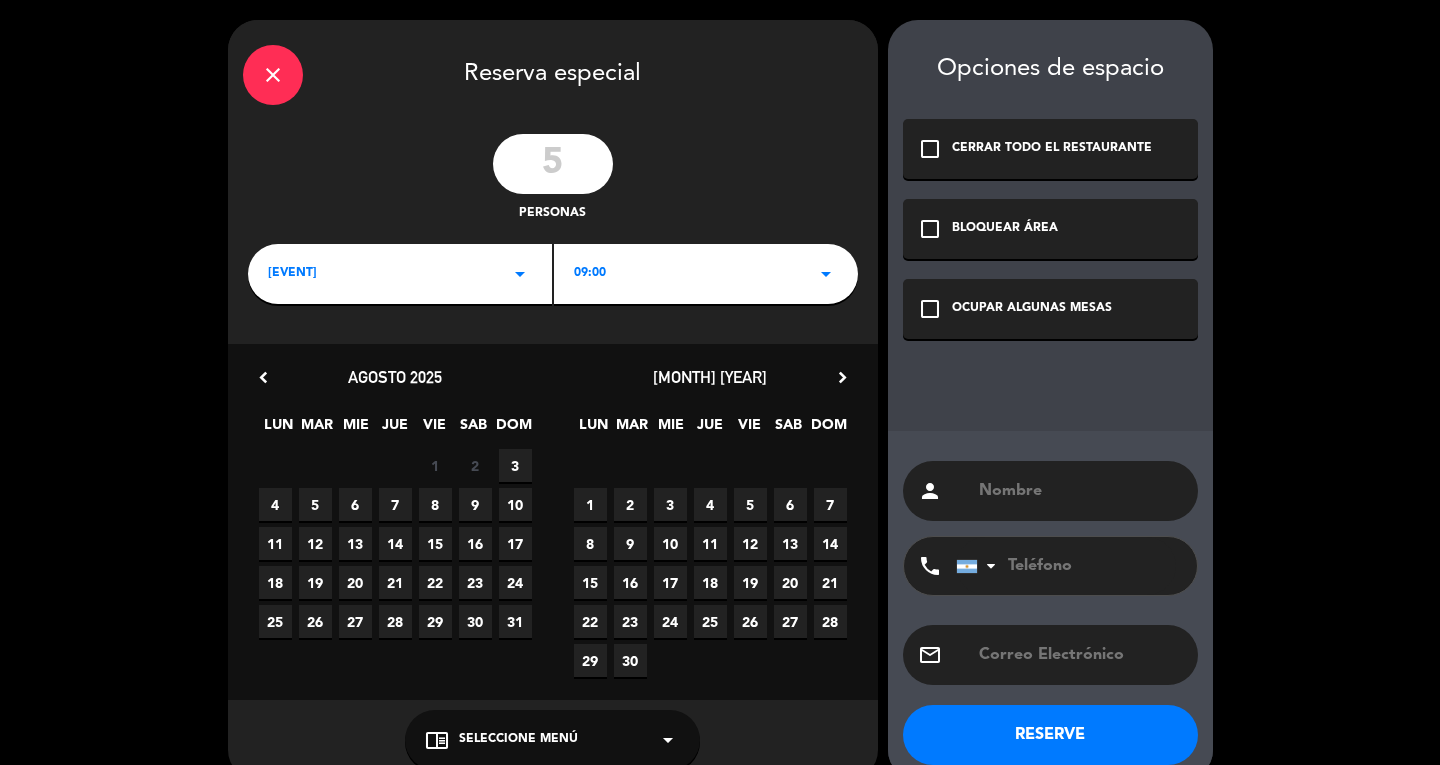click on "BRUNCH arrow_drop_down" 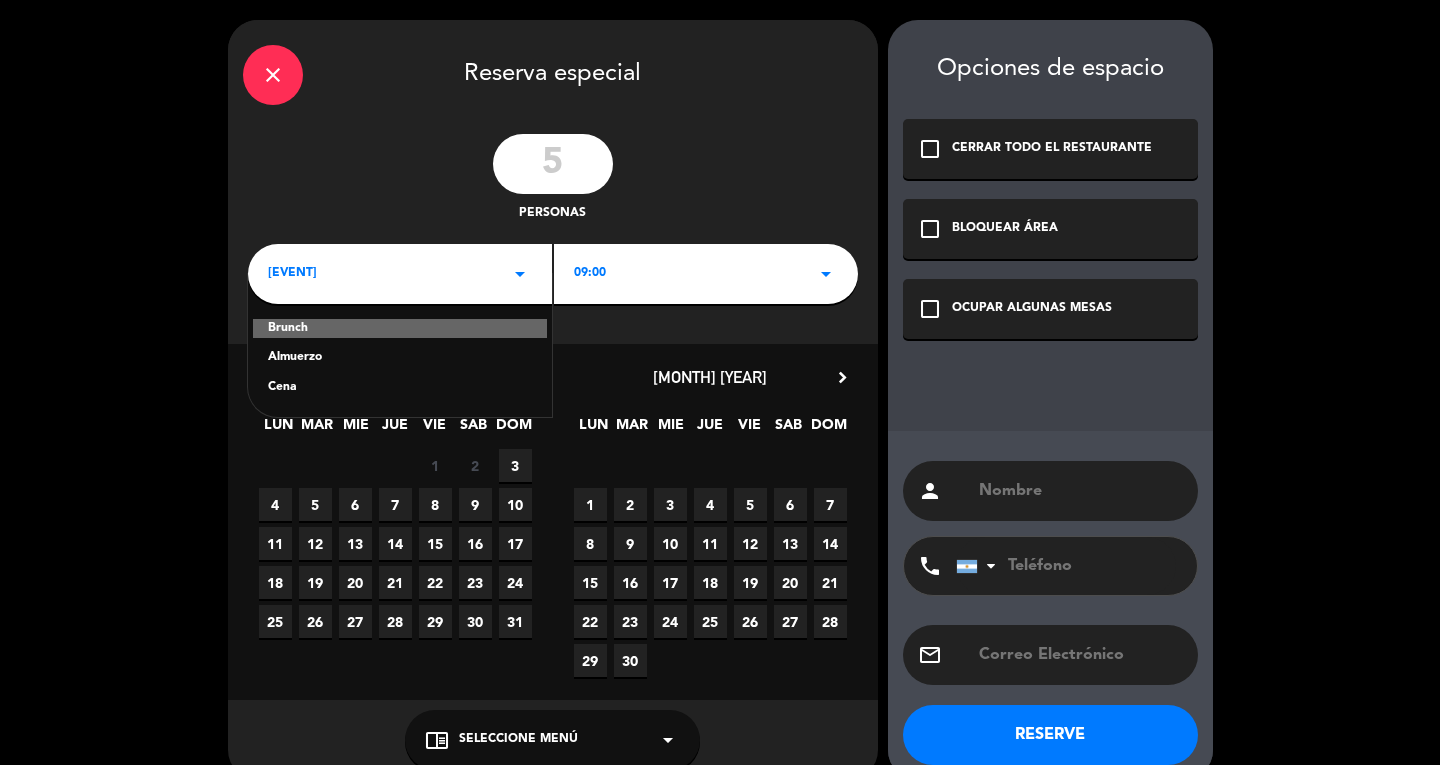 click on "Almuerzo" 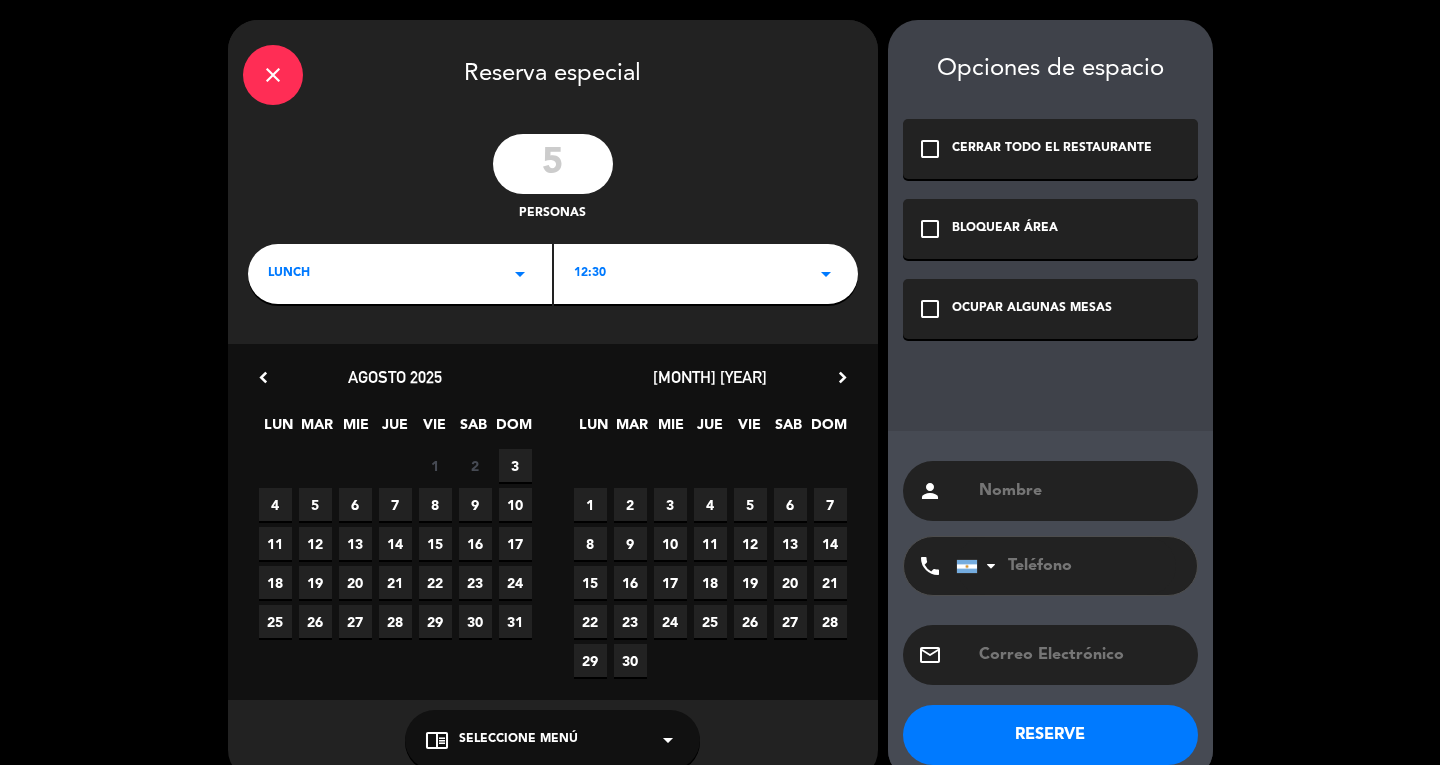 click on "3" at bounding box center (515, 465) 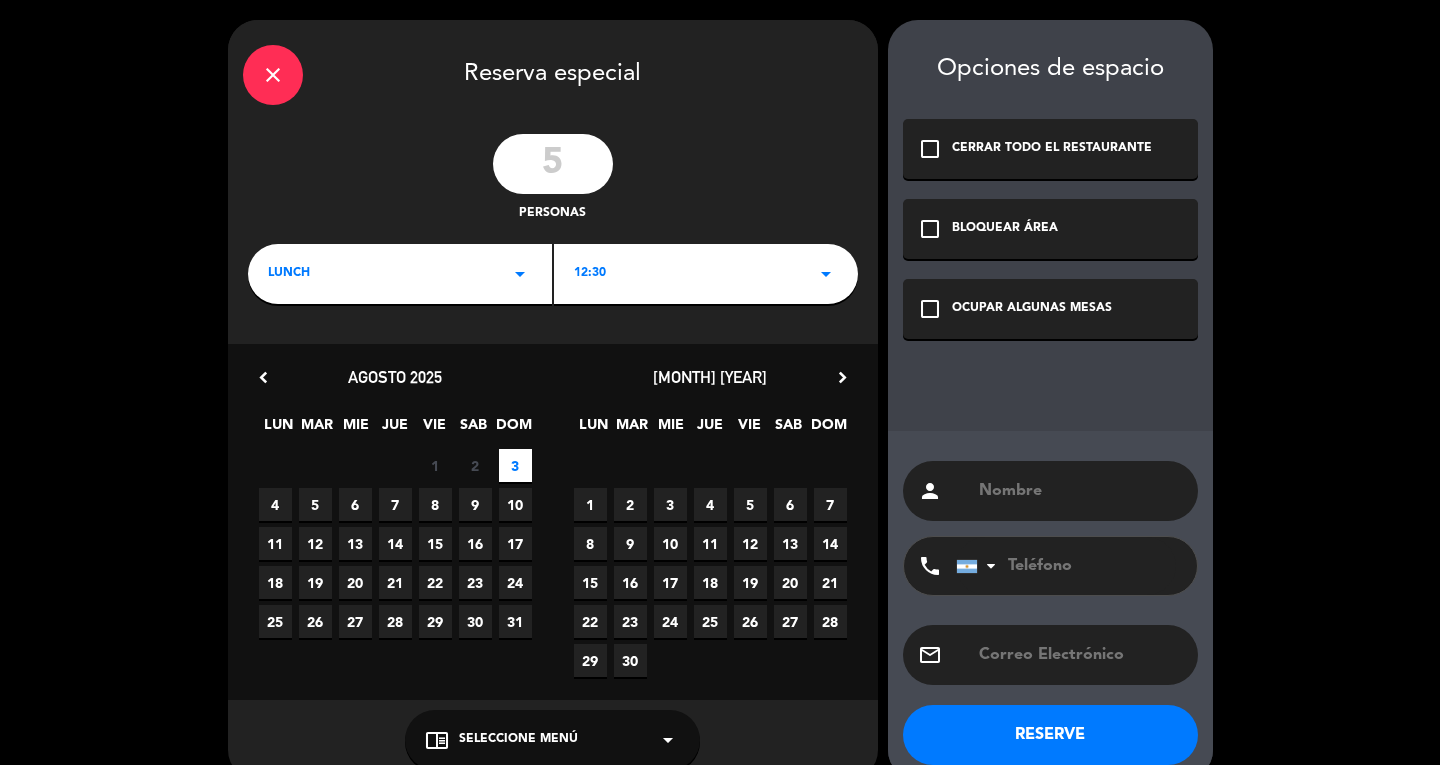 click on "OCUPAR ALGUNAS MESAS" 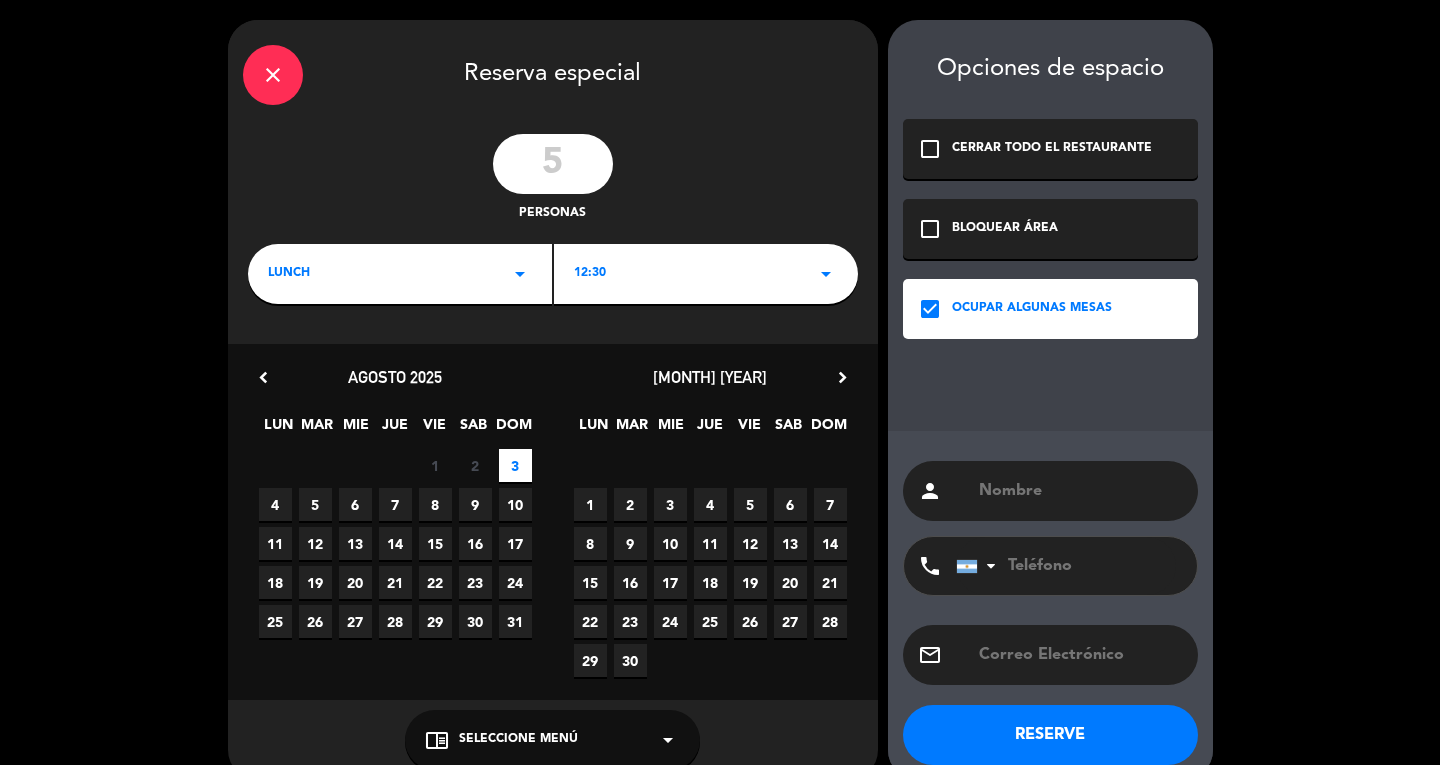 click at bounding box center [1080, 491] 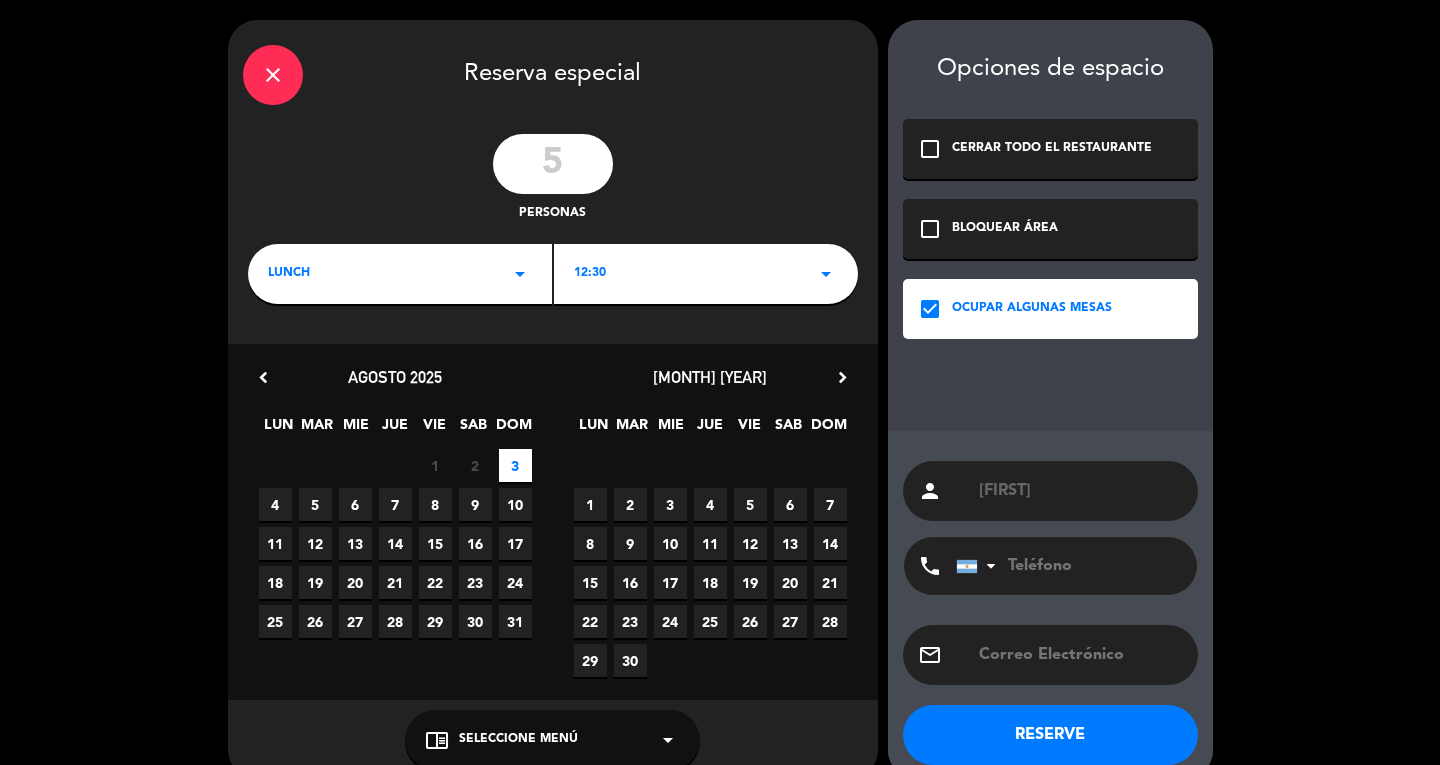 scroll, scrollTop: 34, scrollLeft: 0, axis: vertical 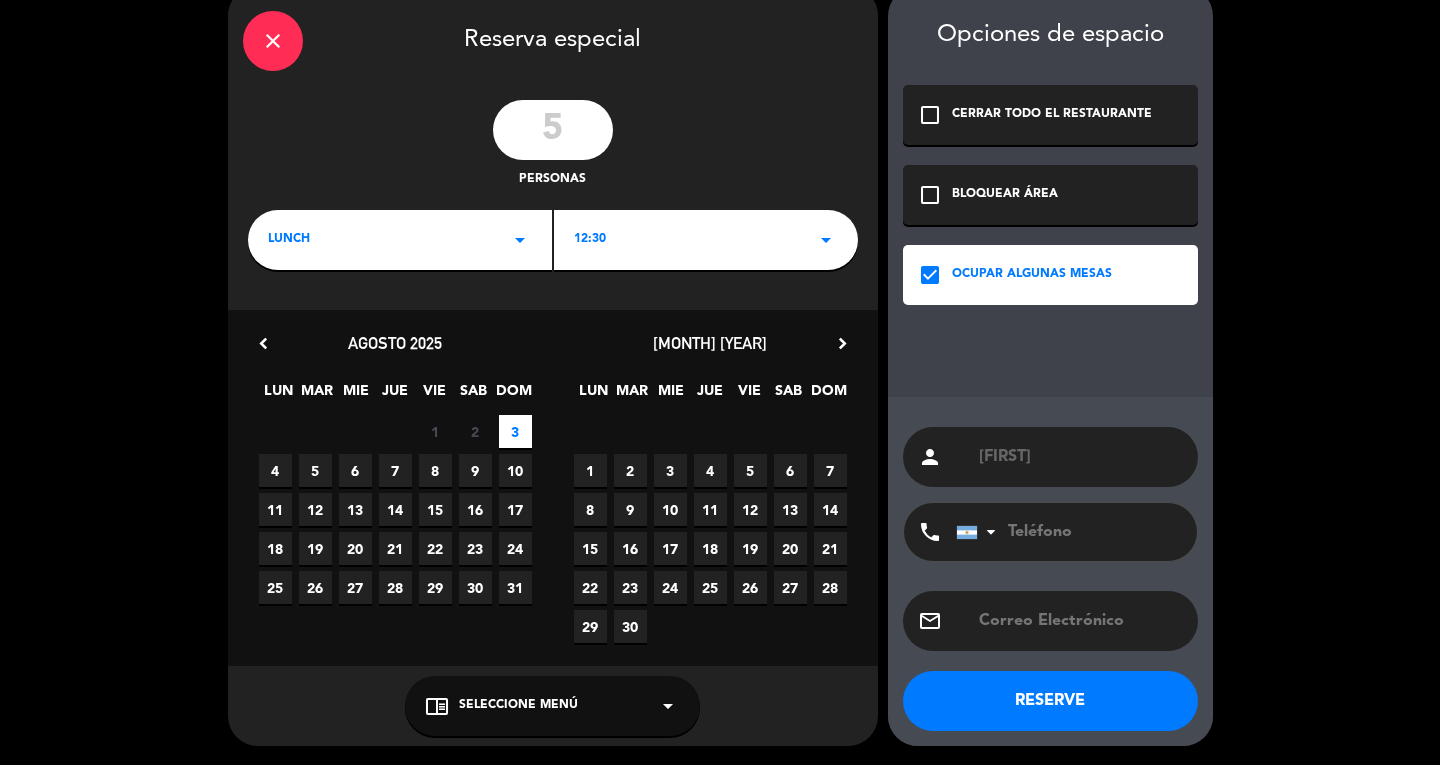 type on "[FIRST]" 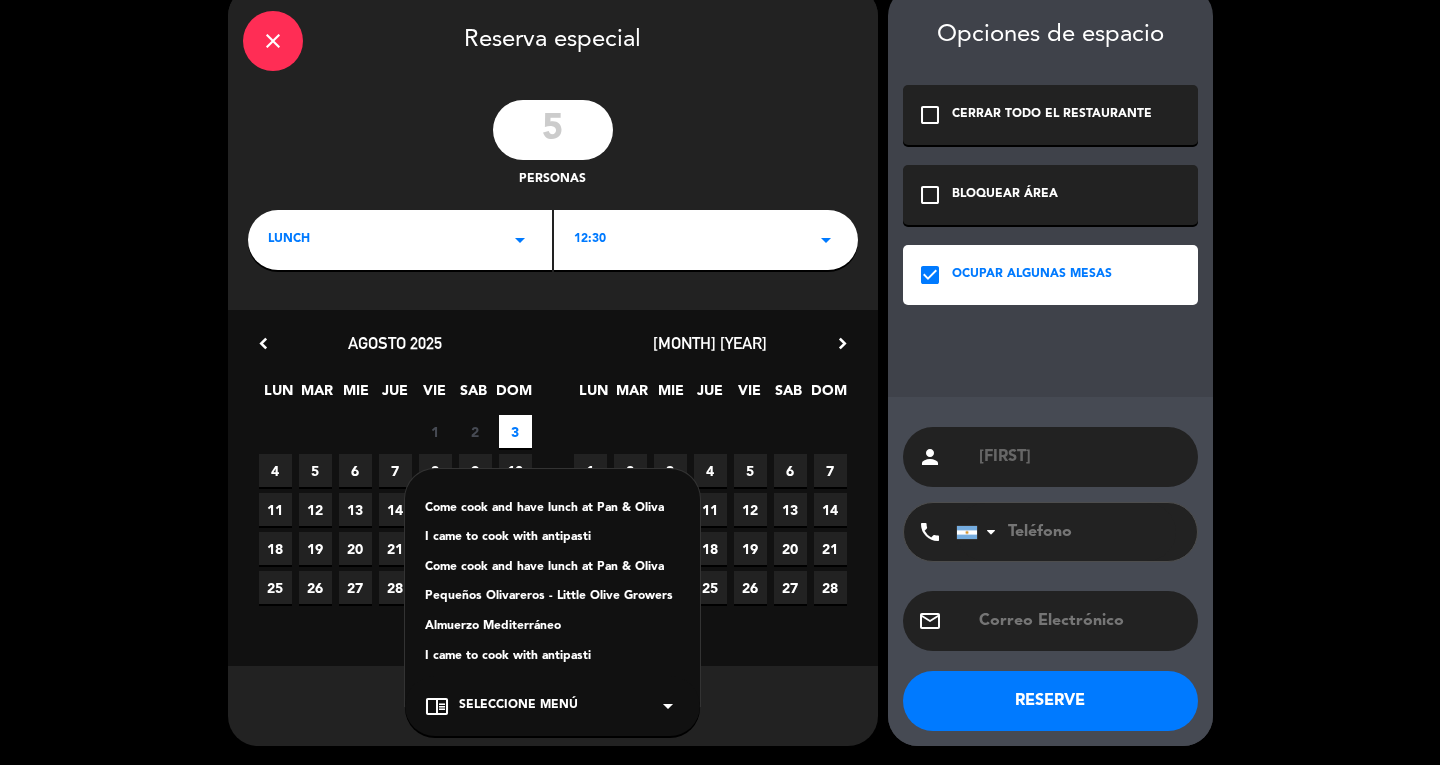 click on "Come cook and have lunch at Pan & Oliva I came to cook with antipasti Come cook and have lunch at Pan & Oliva Pequeños Olivareros - Little Olive Growers Mediterranean Lunch I came to cook with antipasti" 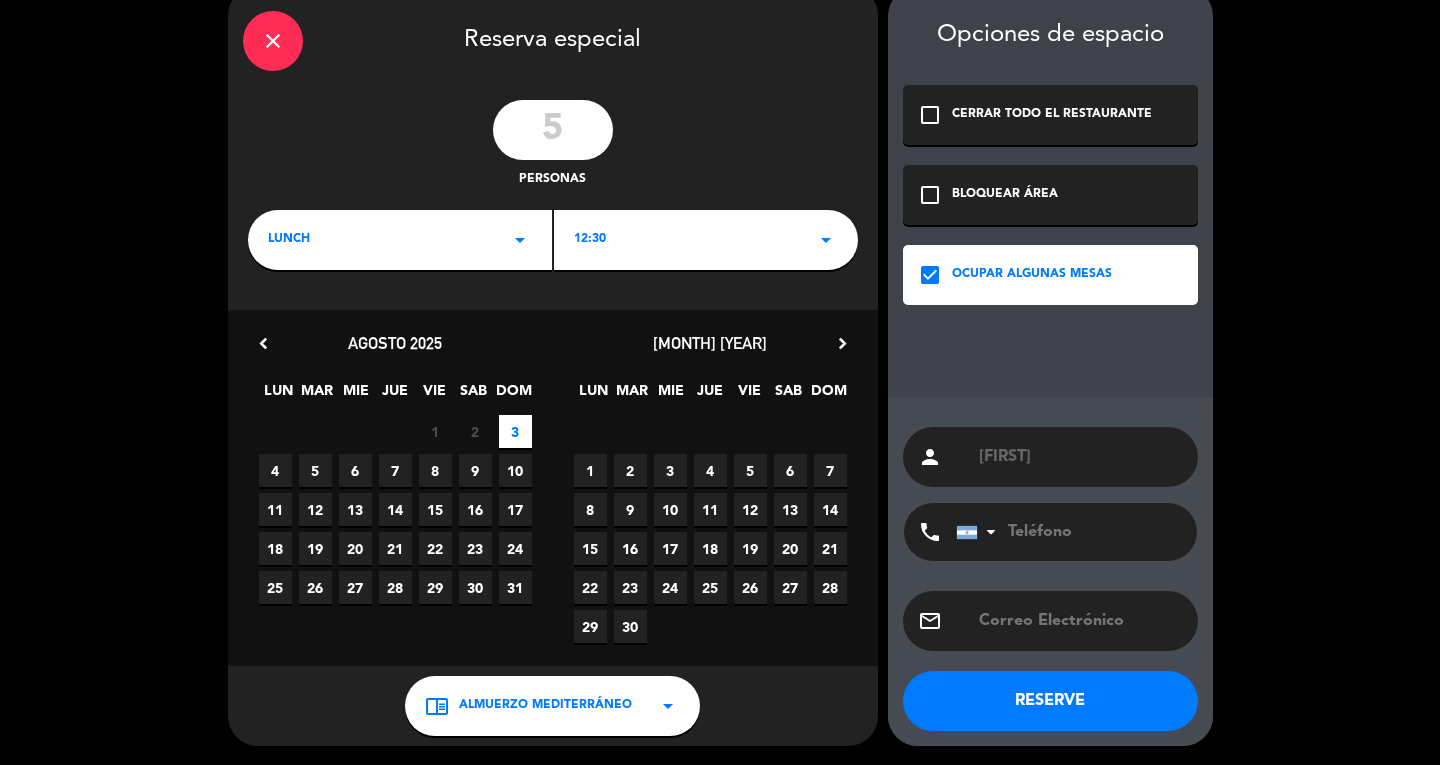 click on "RESERVE" 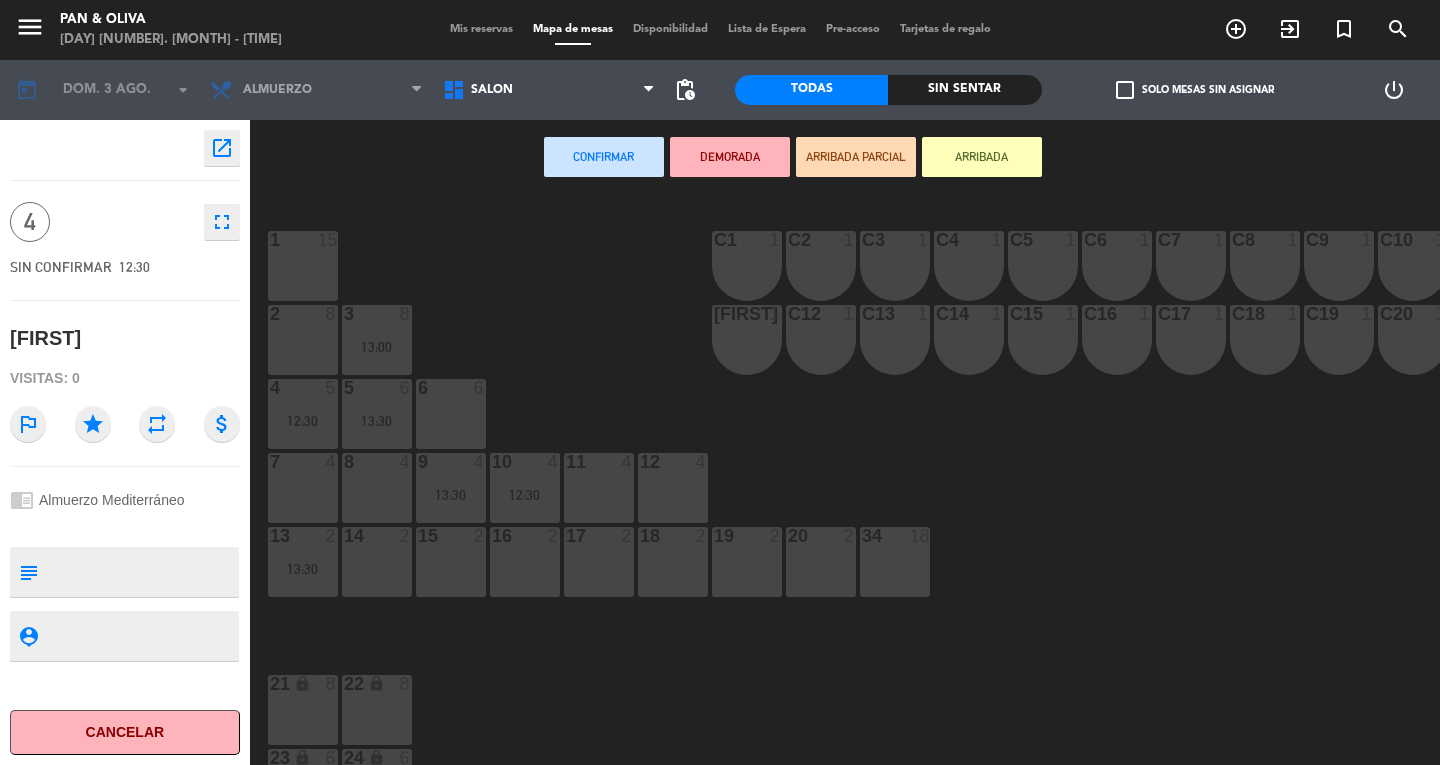 click on "Mis reservas" at bounding box center (481, 29) 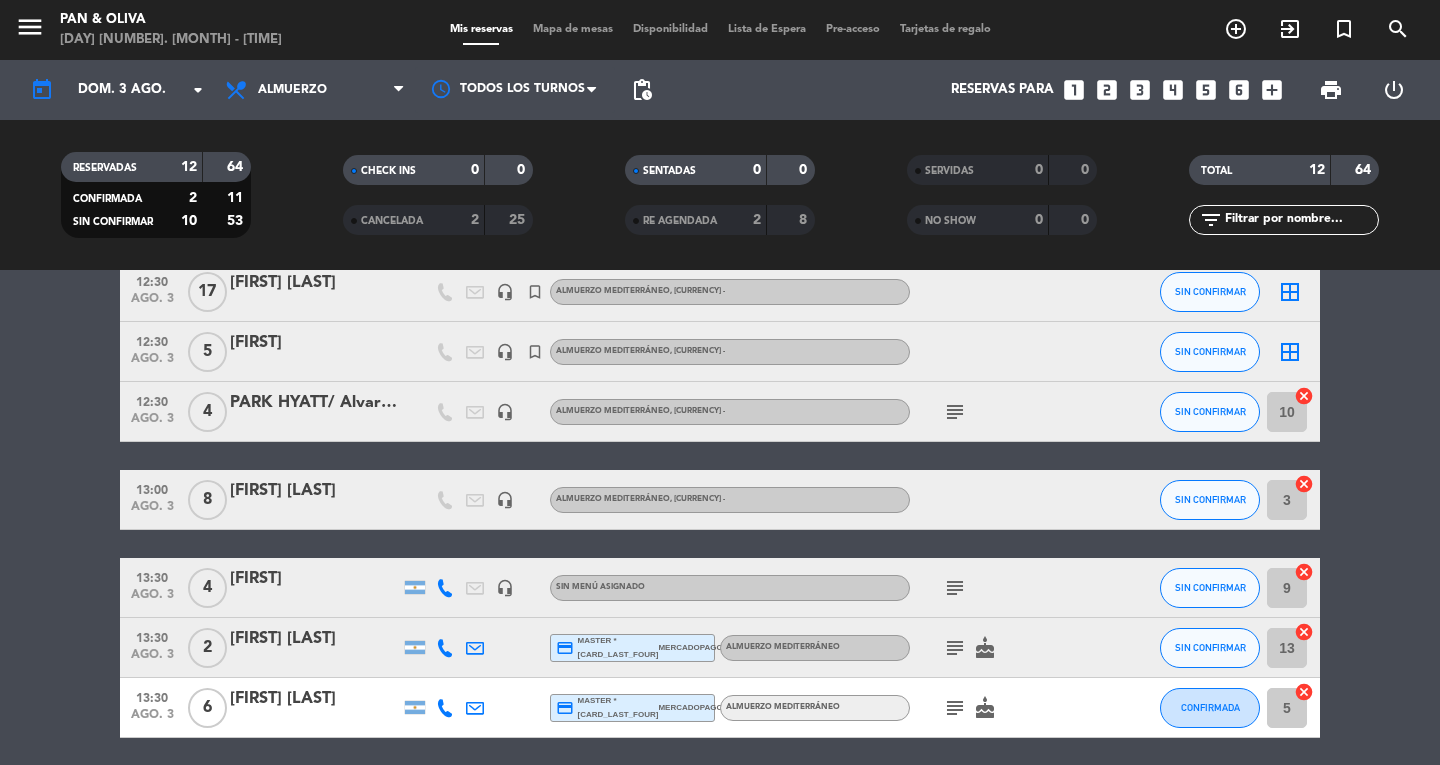scroll, scrollTop: 473, scrollLeft: 0, axis: vertical 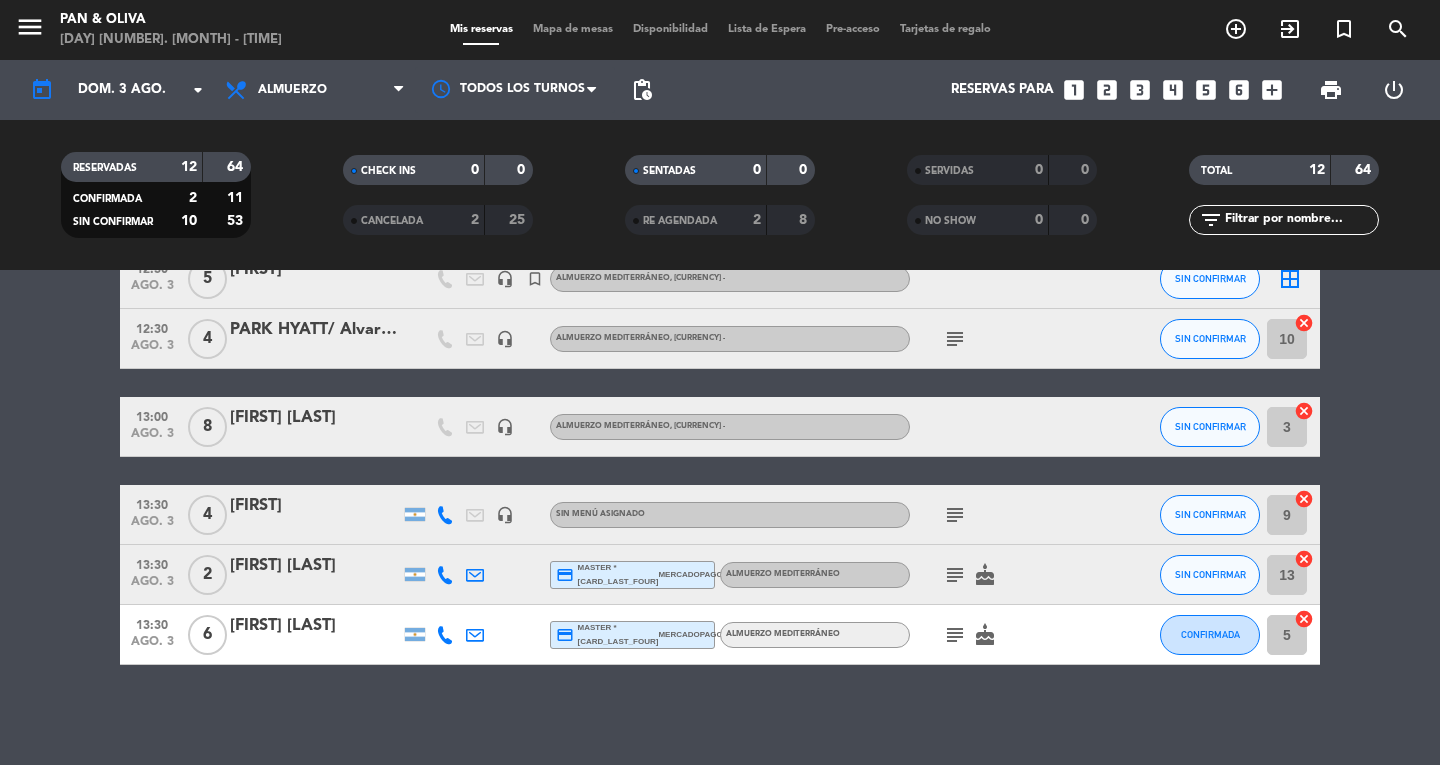 click on "[FIRST] [LAST]" 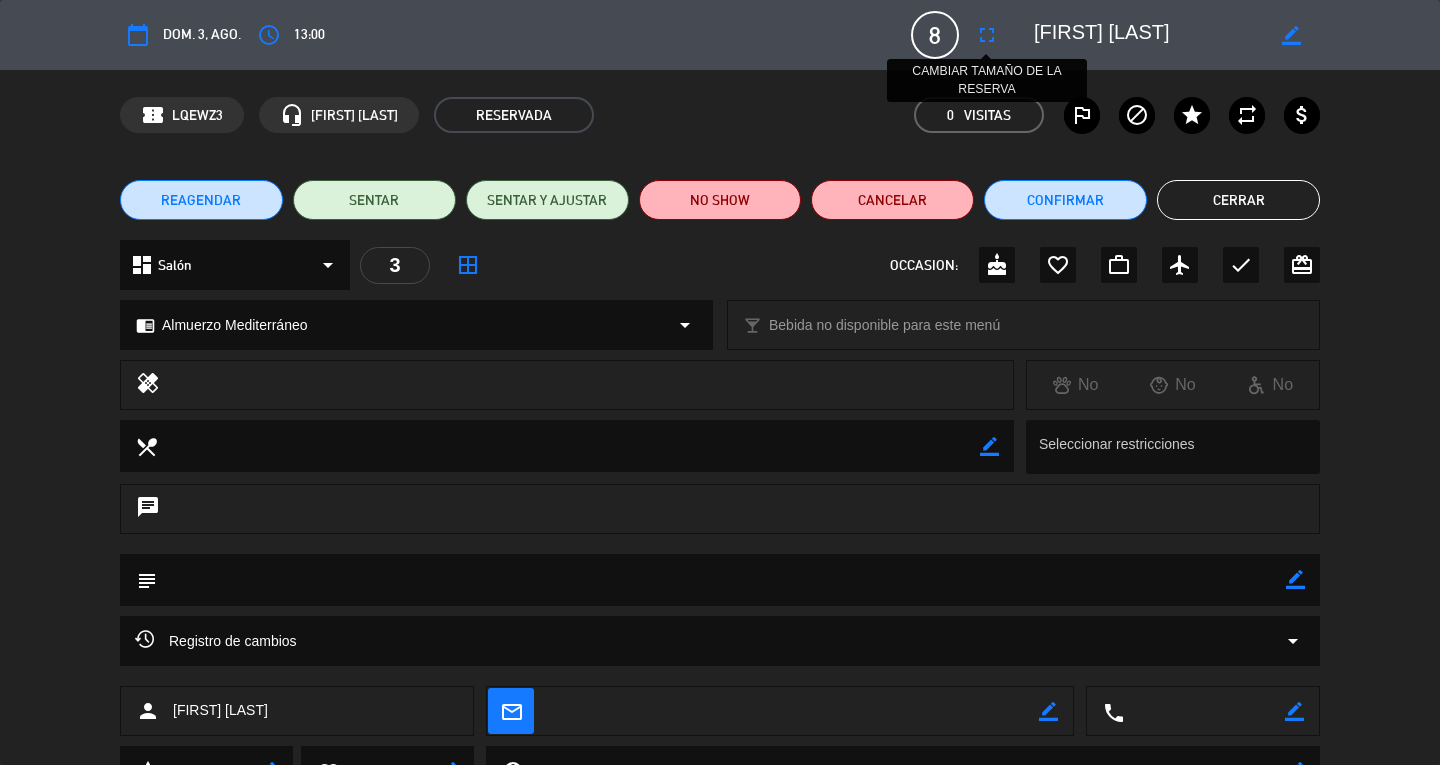 click on "fullscreen" at bounding box center (987, 35) 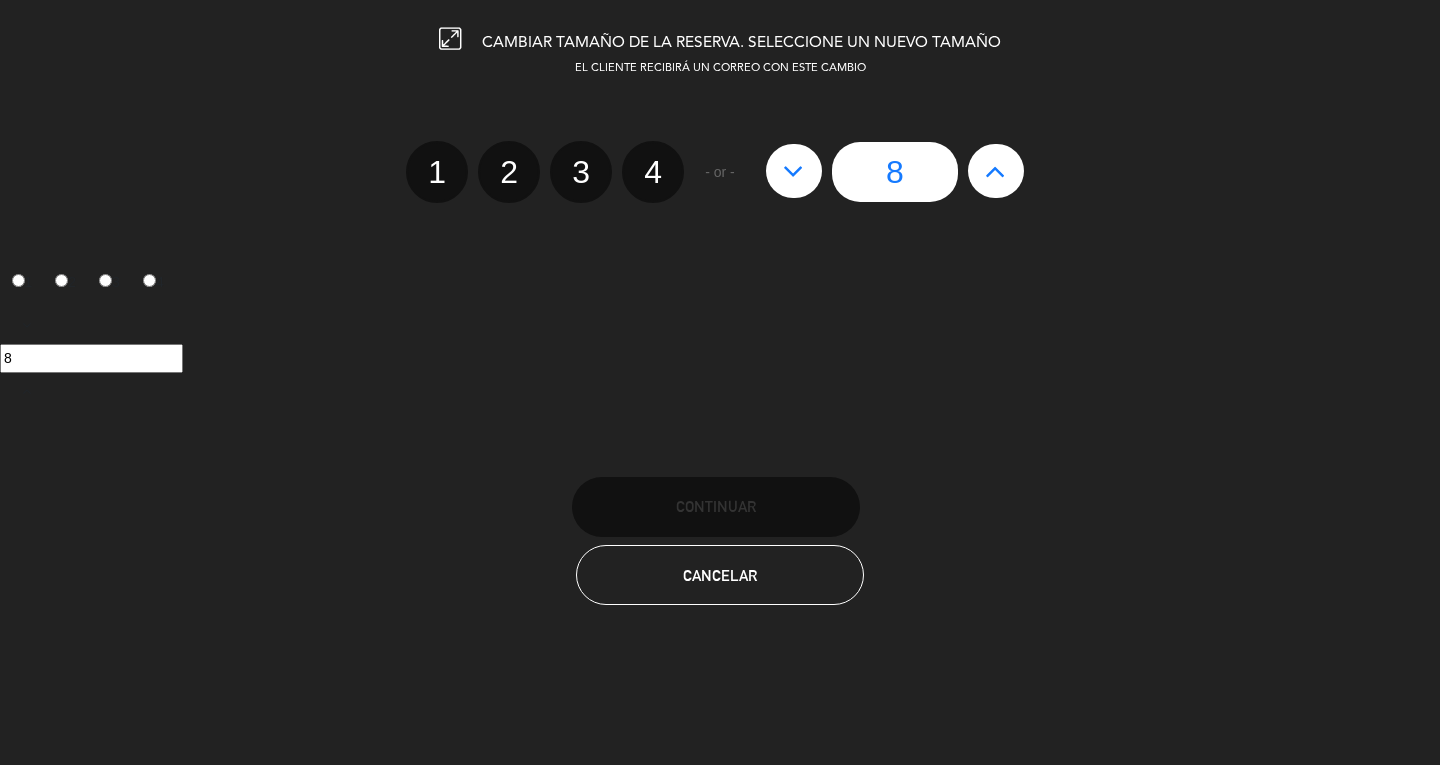 click 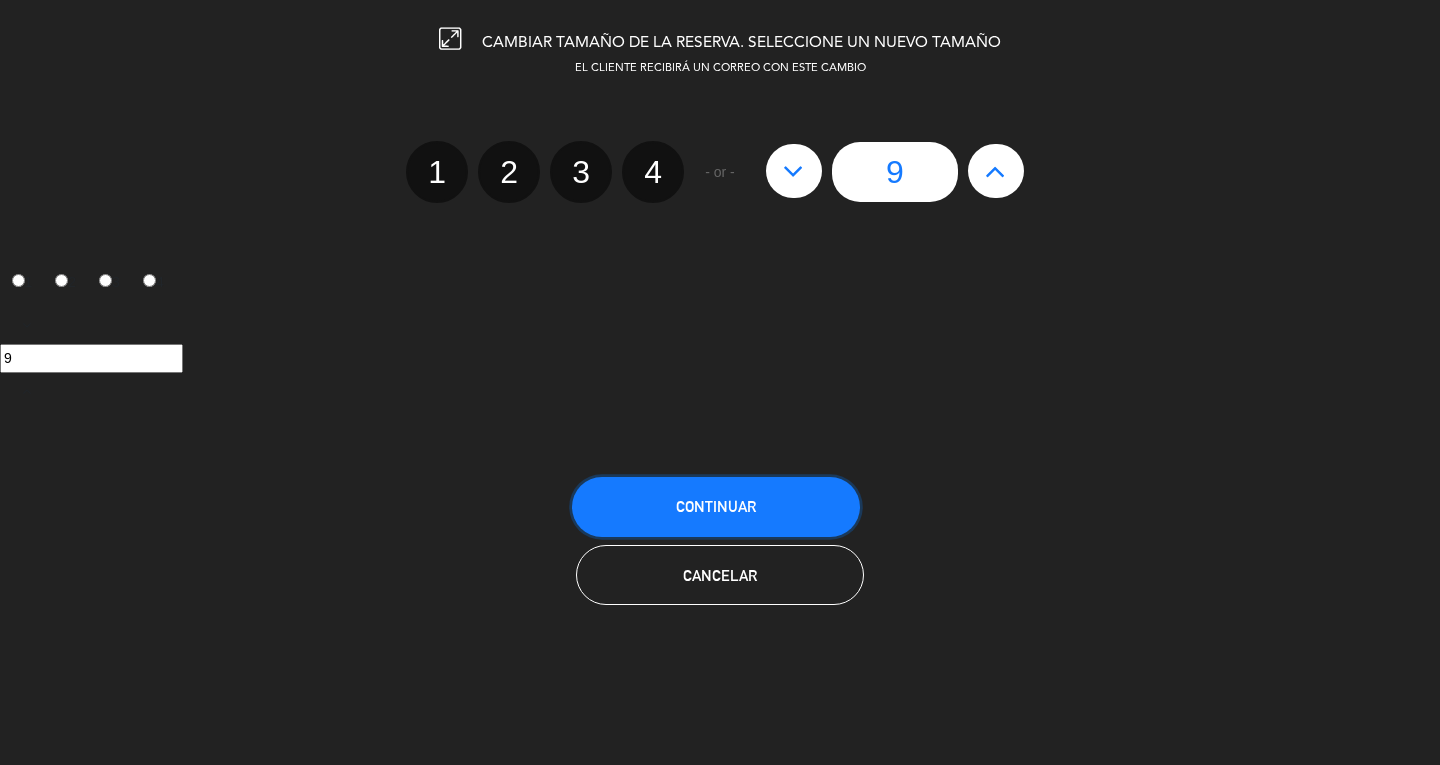 click on "Continuar" at bounding box center [716, 507] 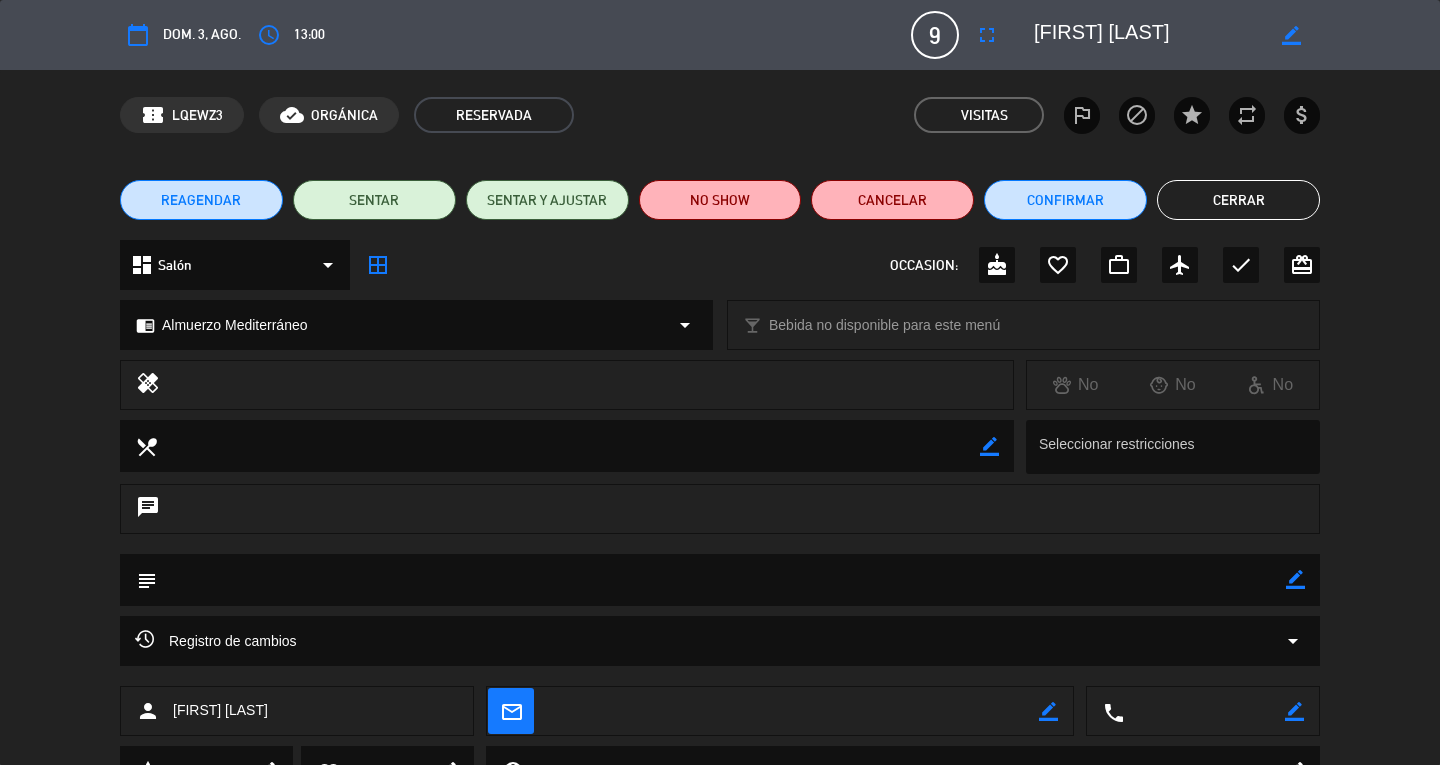 click on "REAGENDAR SENTAR SENTAR Y AJUSTAR NO SHOW Cancelar Confirmar Cerrar" 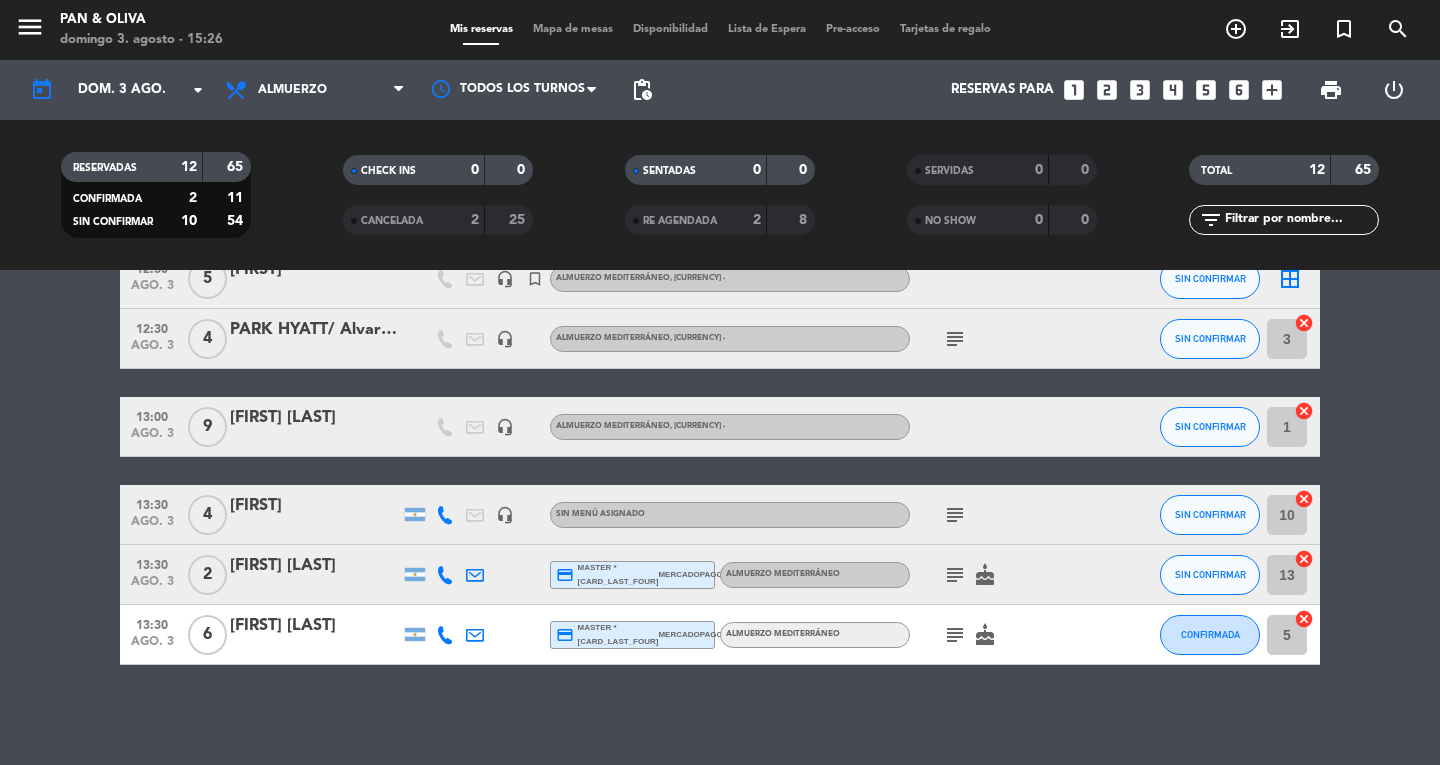 scroll, scrollTop: 373, scrollLeft: 0, axis: vertical 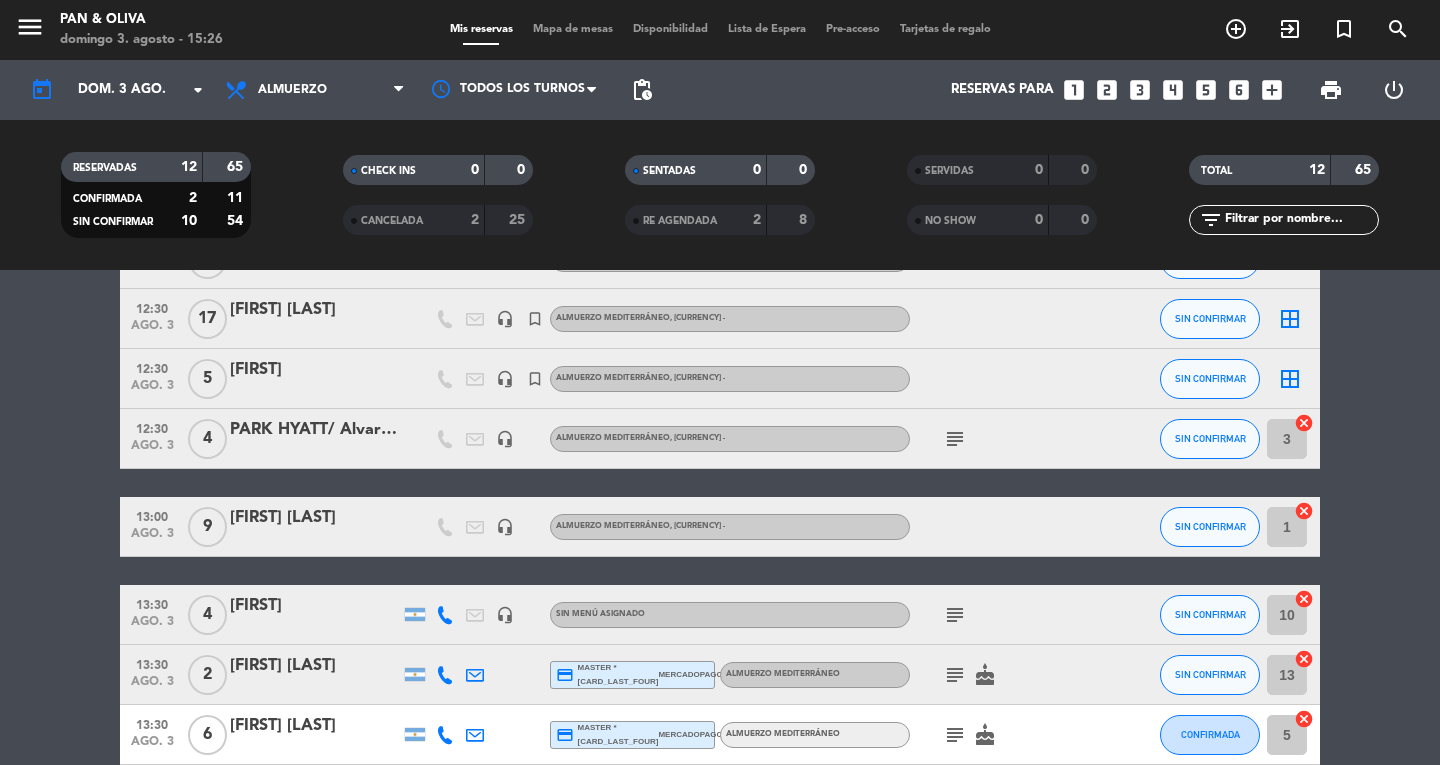 drag, startPoint x: 23, startPoint y: 8, endPoint x: 41, endPoint y: 18, distance: 20.59126 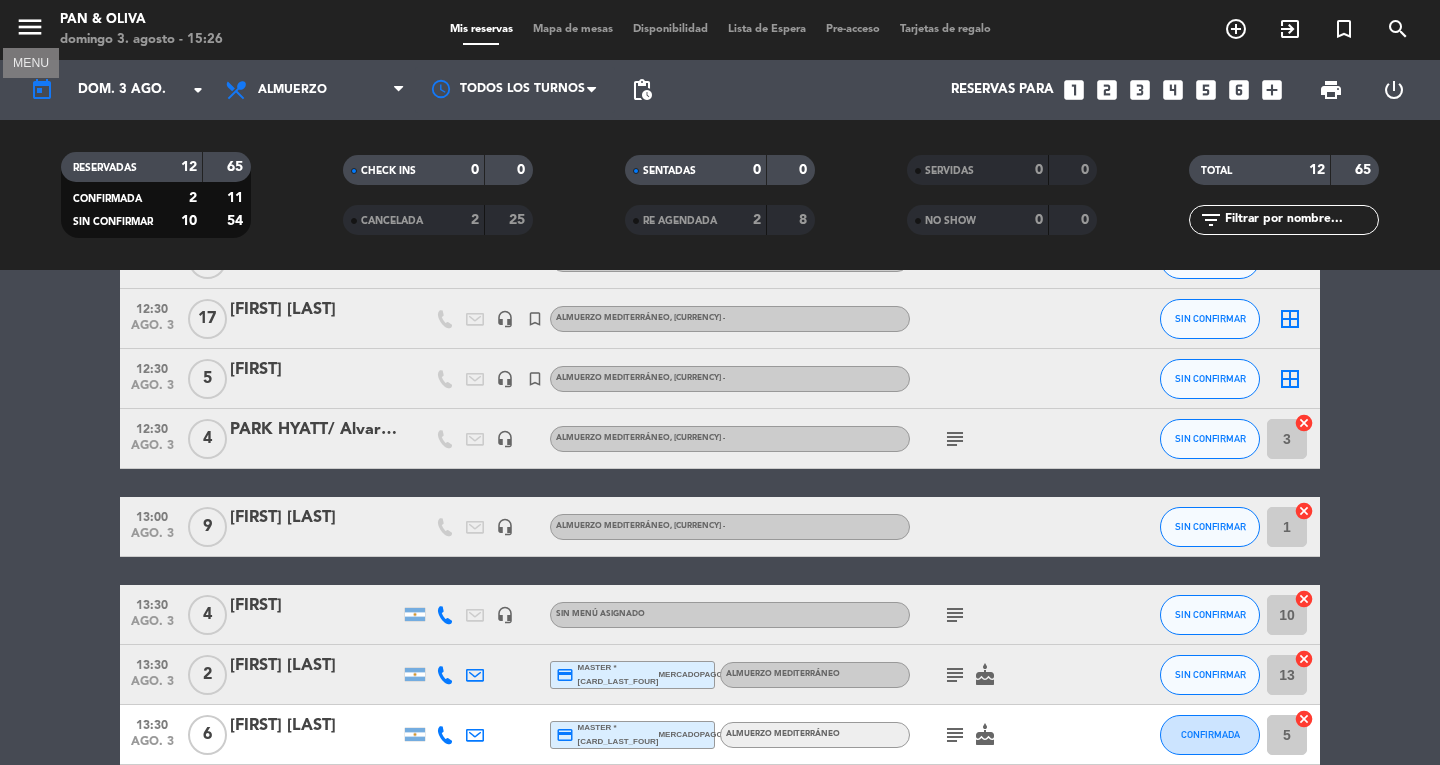 click on "menu" at bounding box center [30, 27] 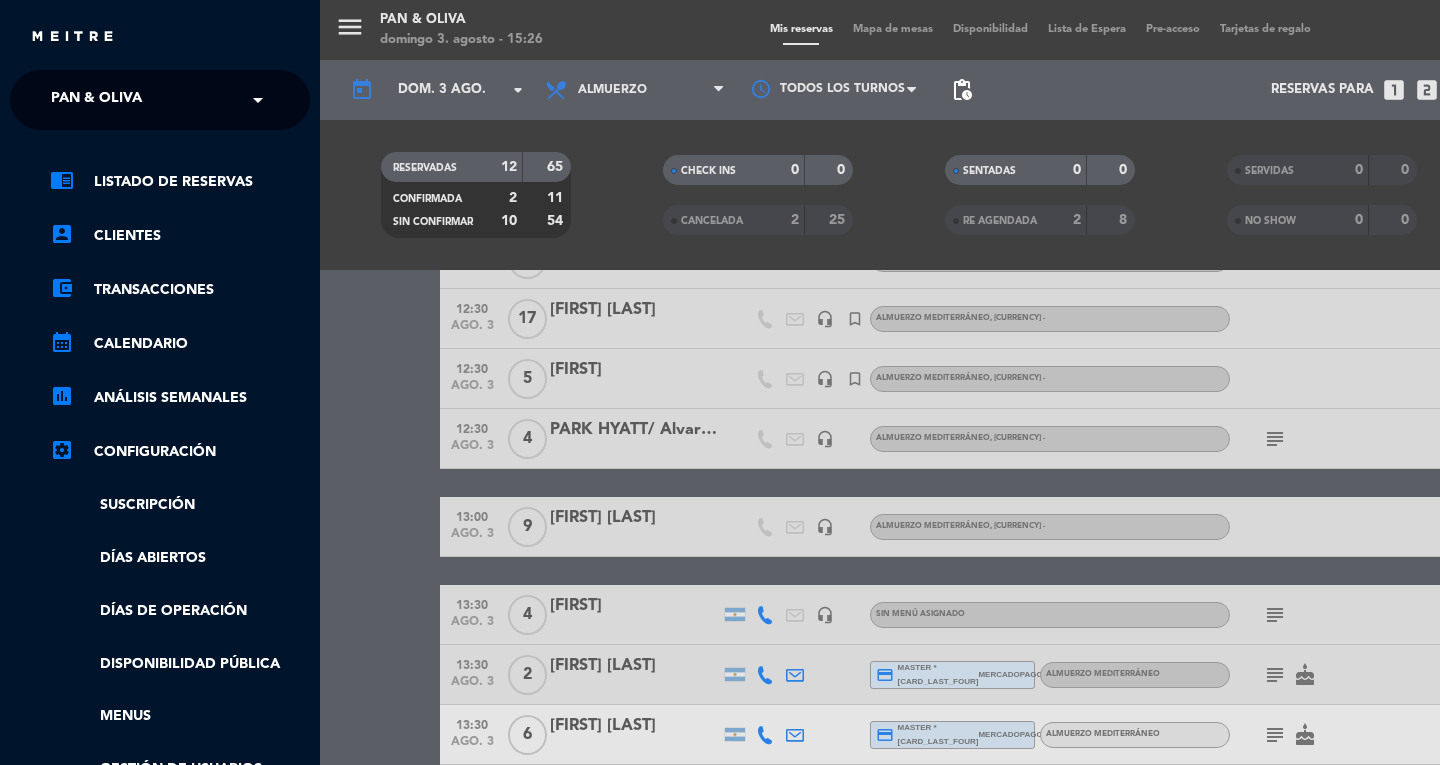 click on "Pan & Oliva" 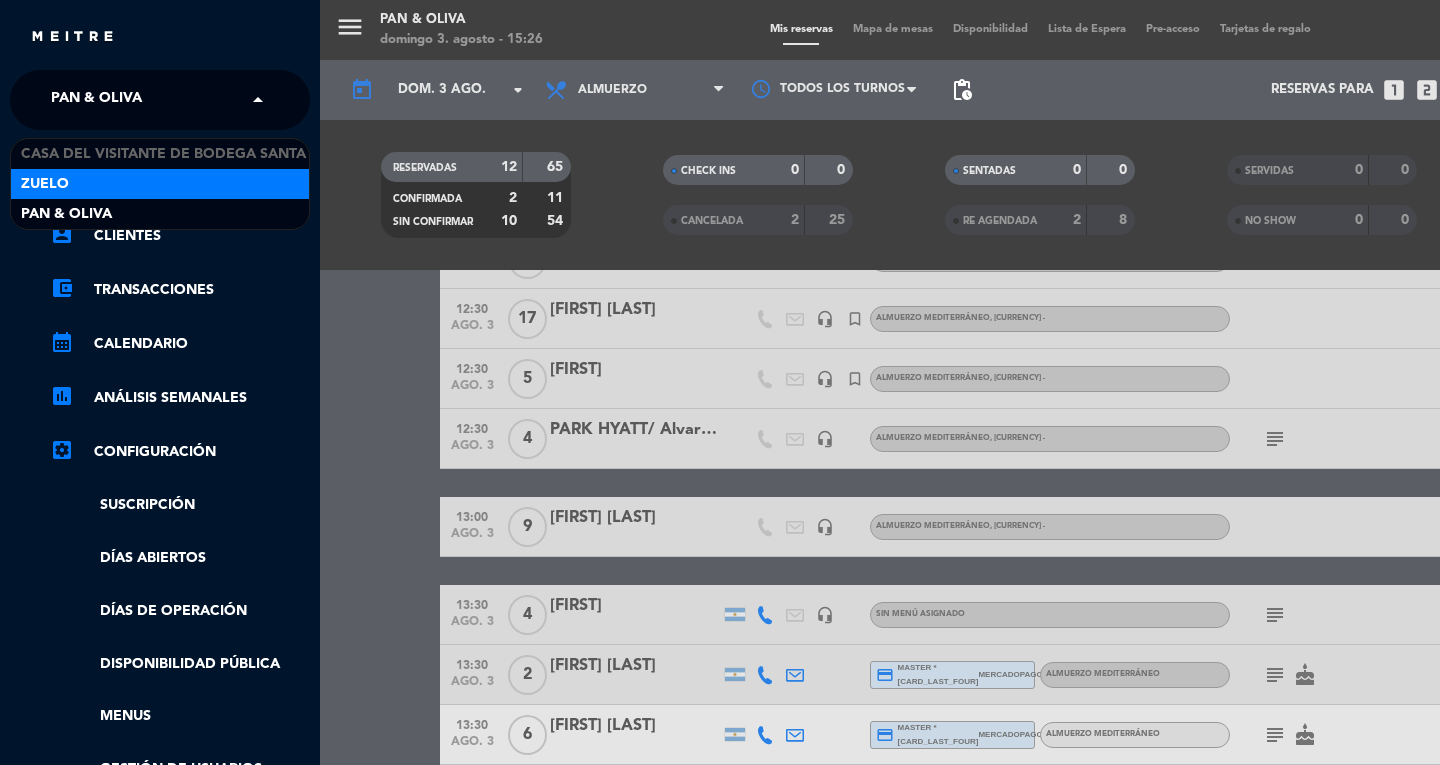 click on "Zuelo" at bounding box center (160, 184) 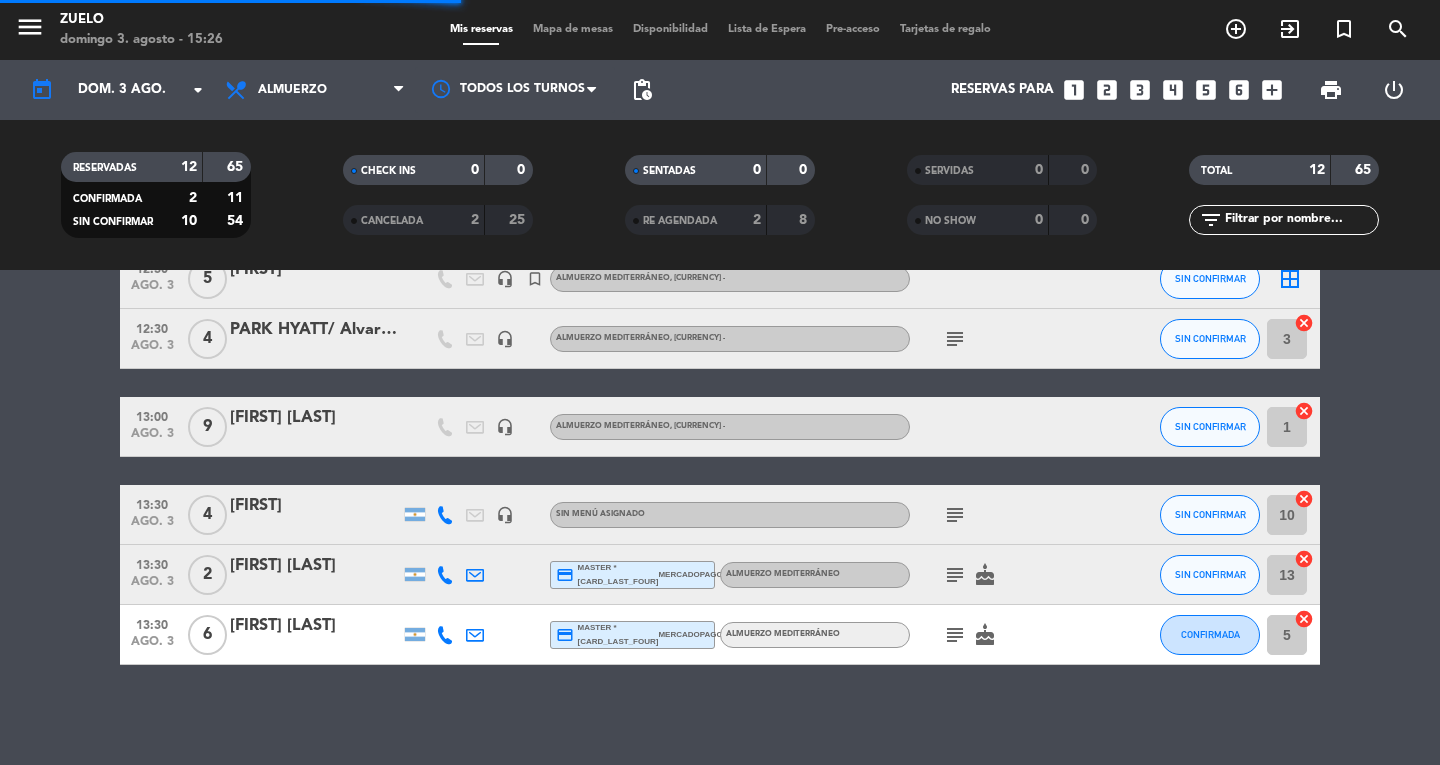 scroll, scrollTop: 85, scrollLeft: 0, axis: vertical 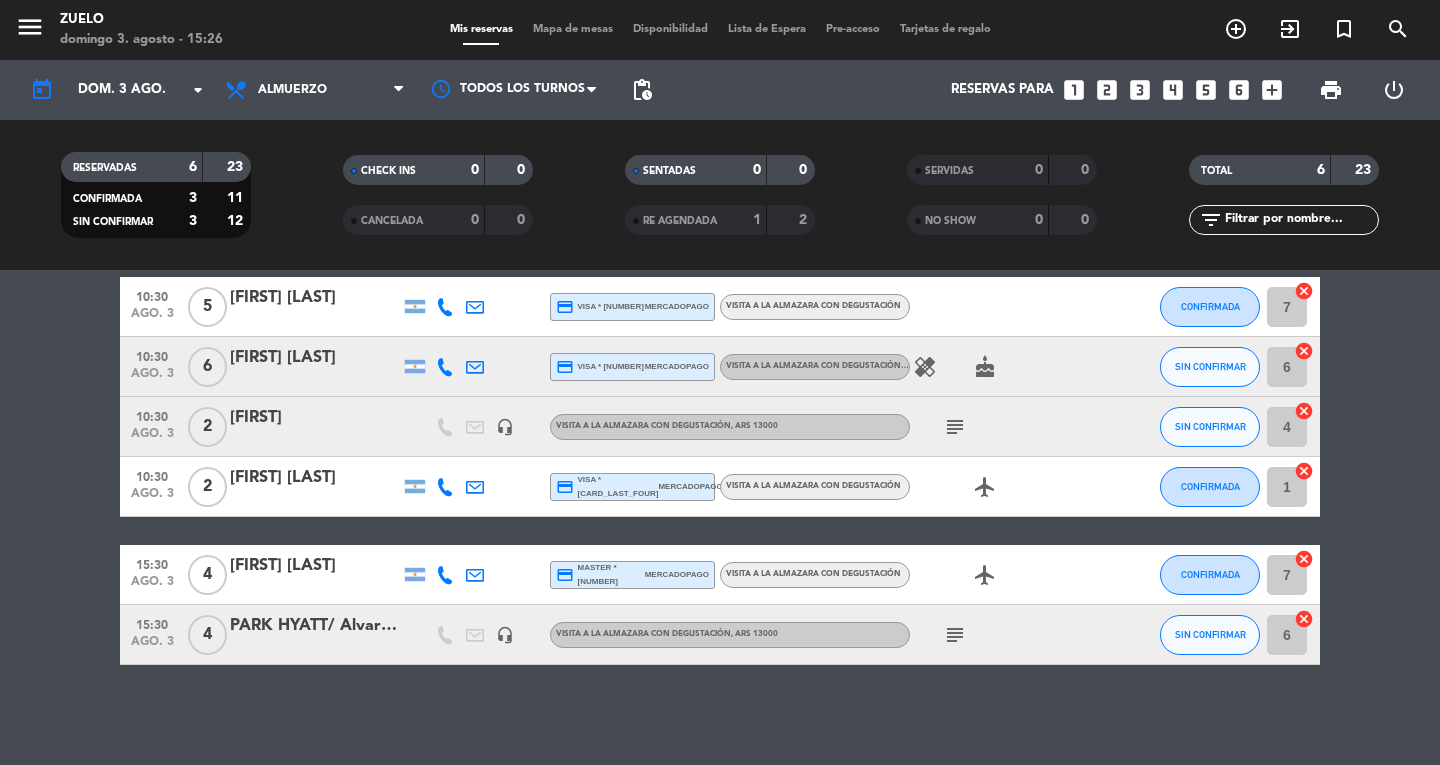 click on "subject" 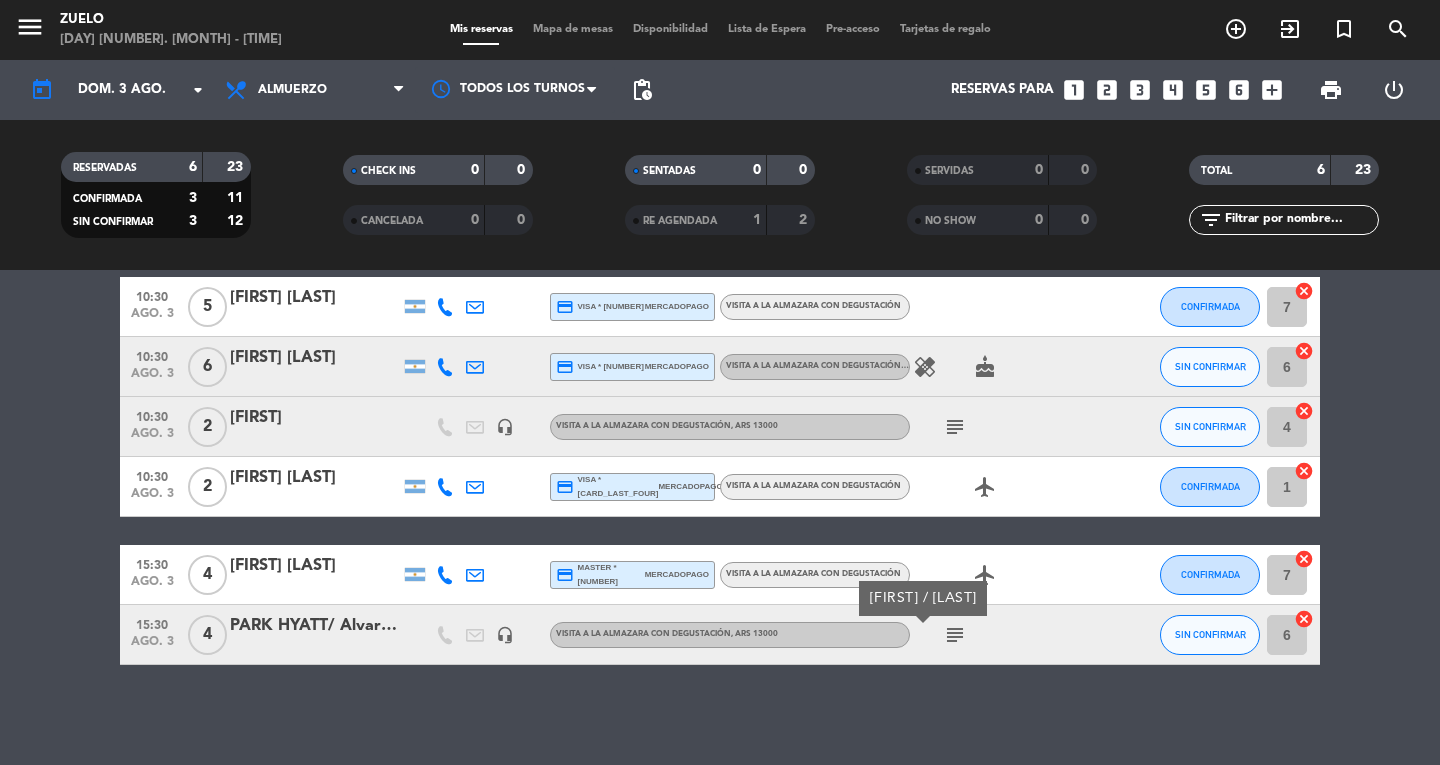 scroll, scrollTop: 0, scrollLeft: 0, axis: both 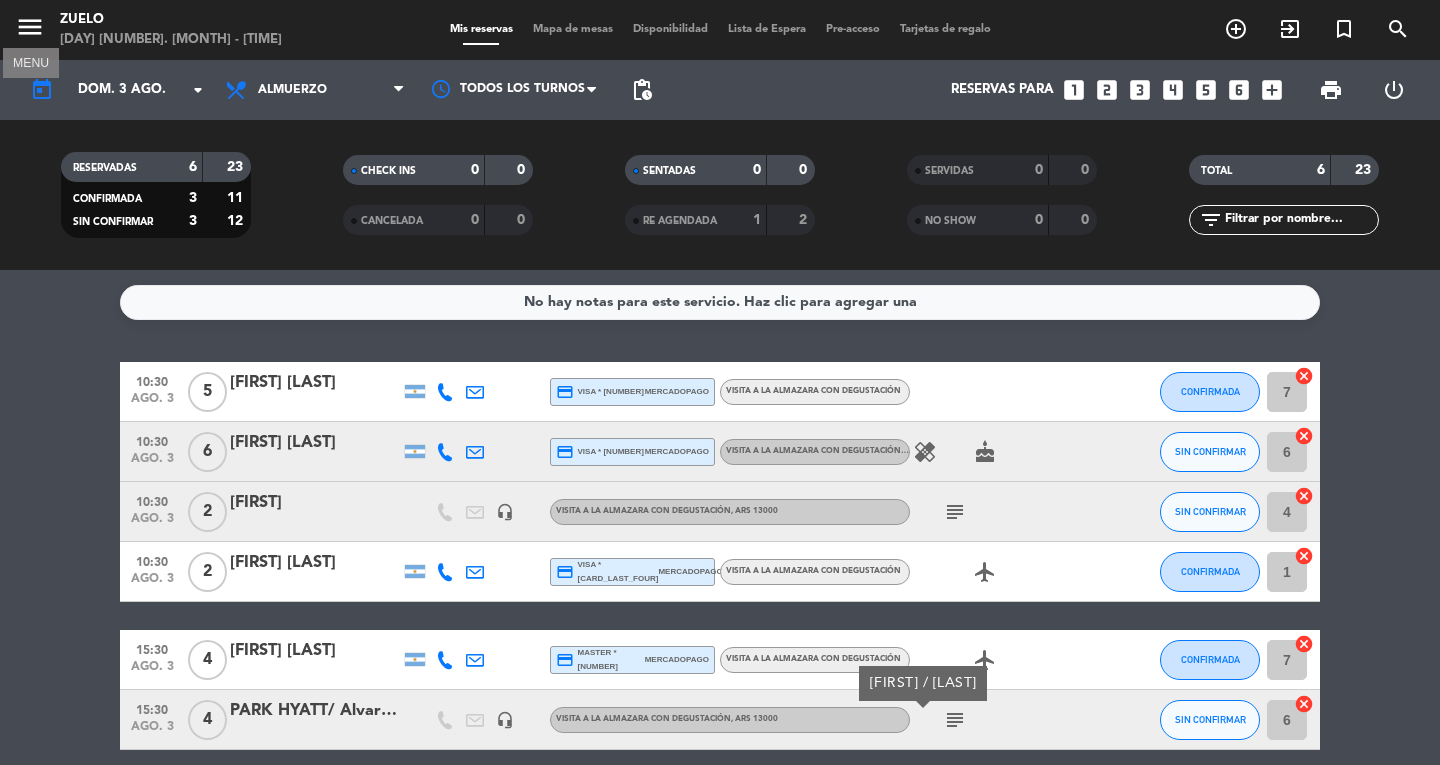 click on "menu" at bounding box center [30, 27] 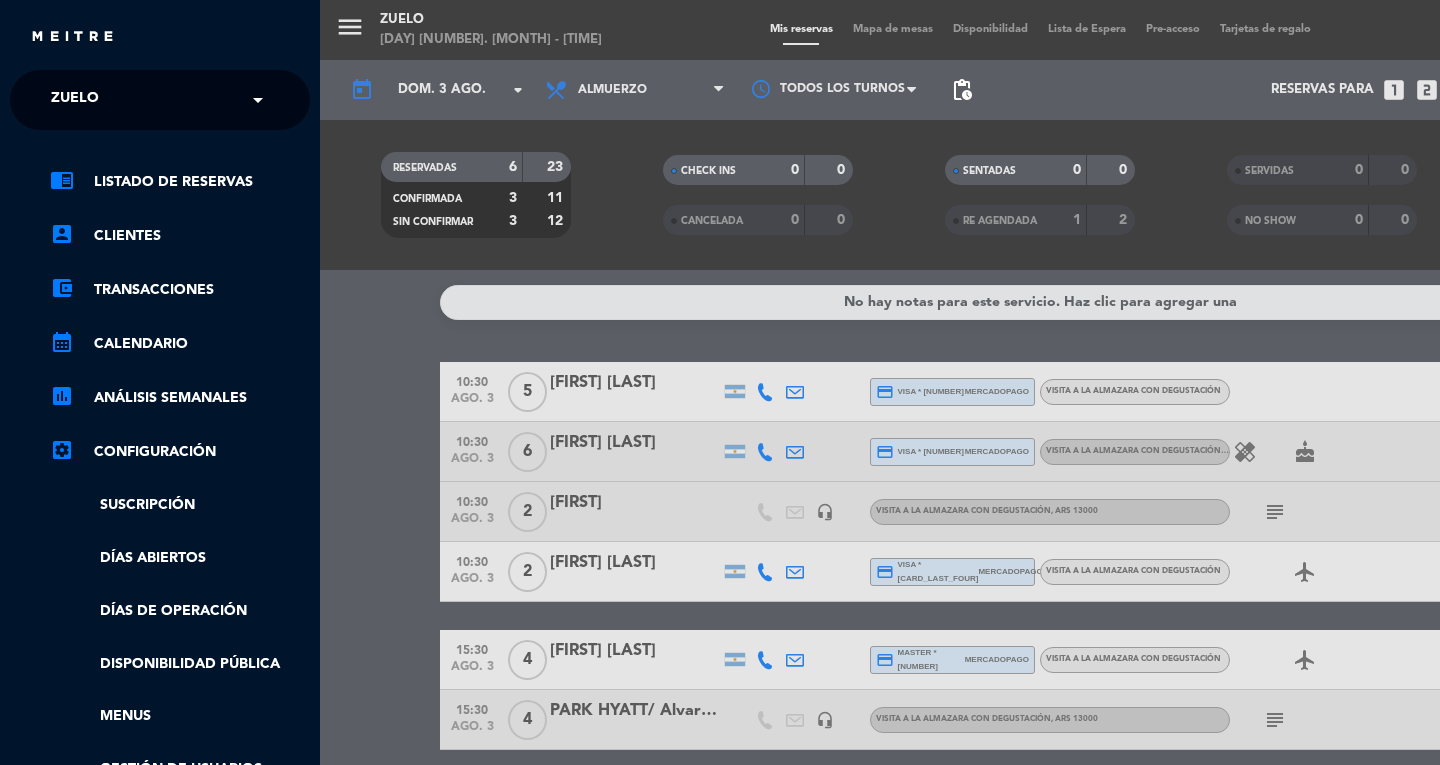 click 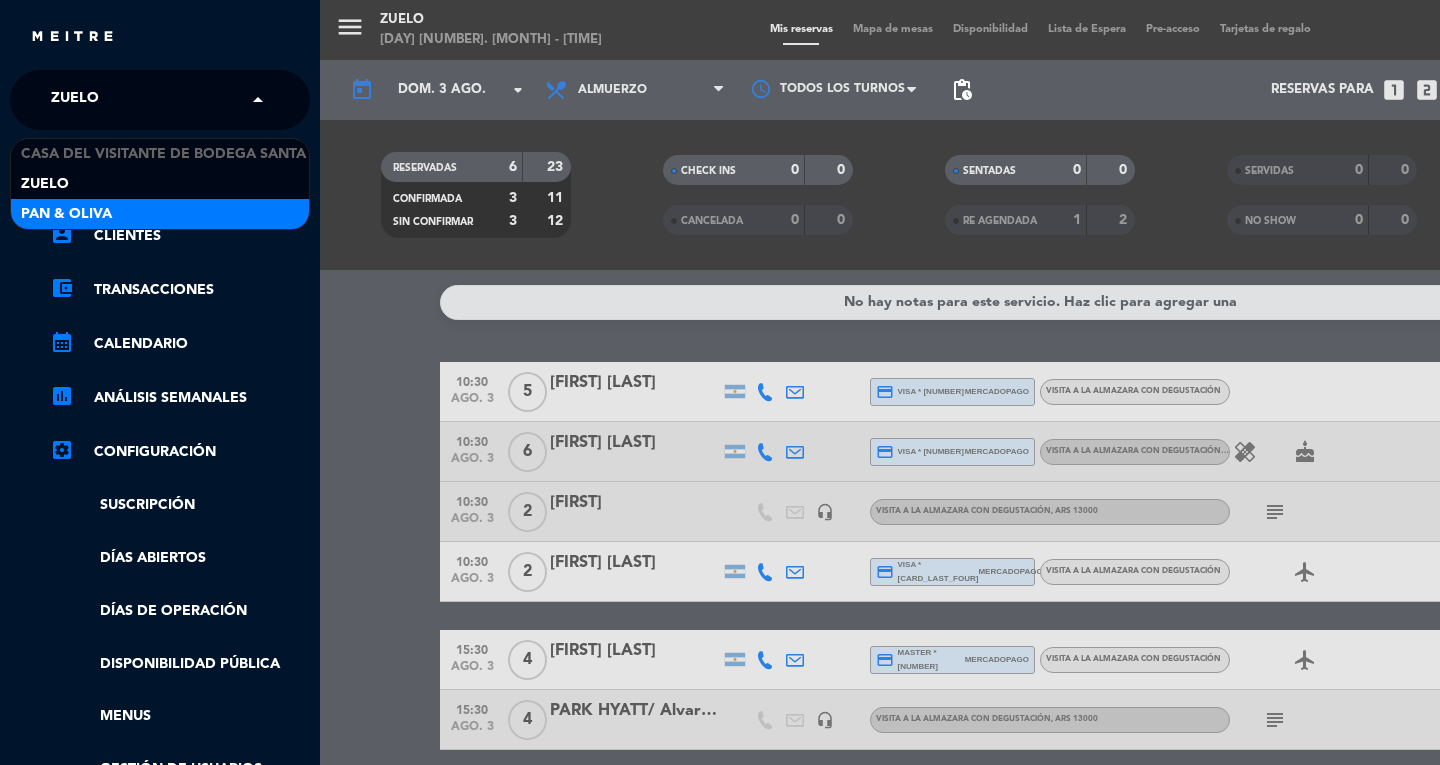 click on "Pan & Oliva" at bounding box center [160, 214] 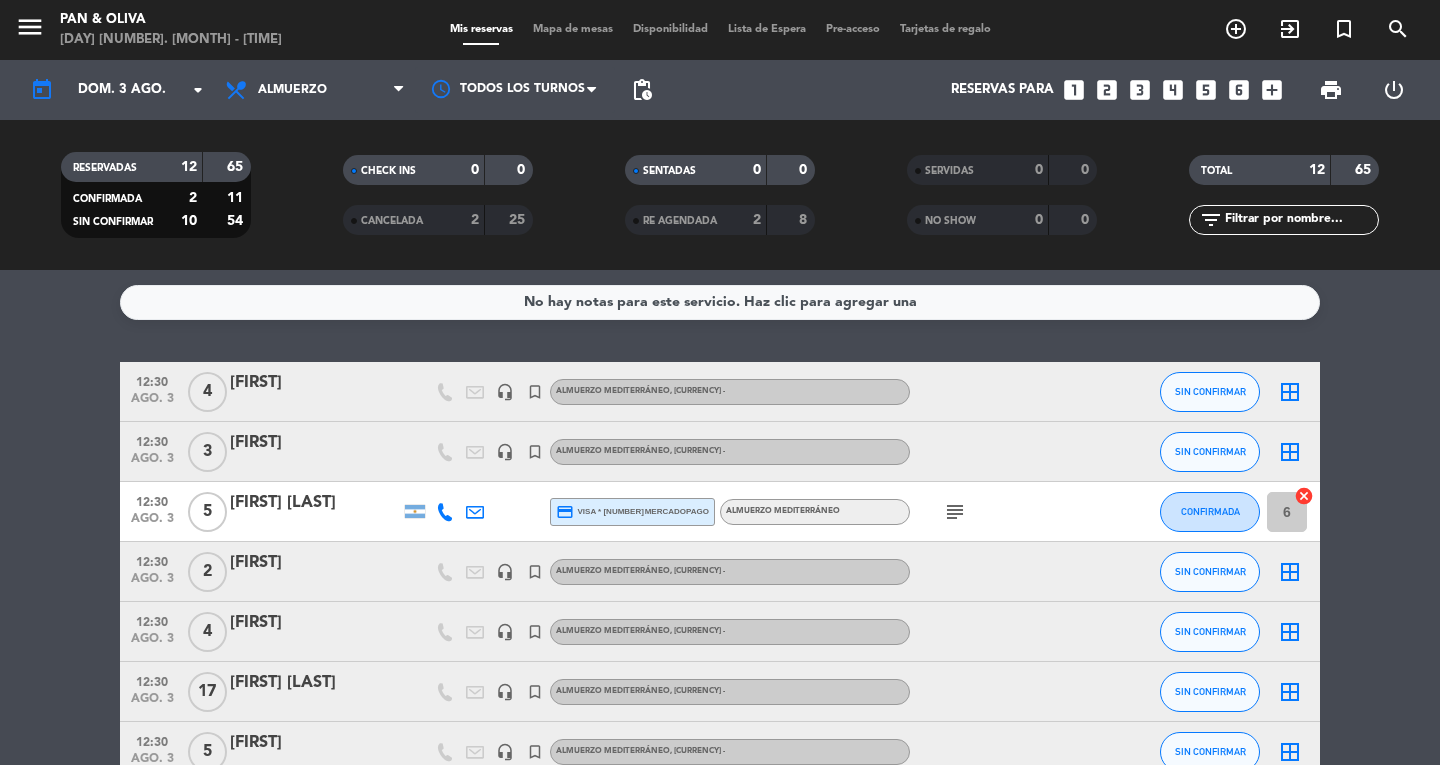 scroll, scrollTop: 200, scrollLeft: 0, axis: vertical 